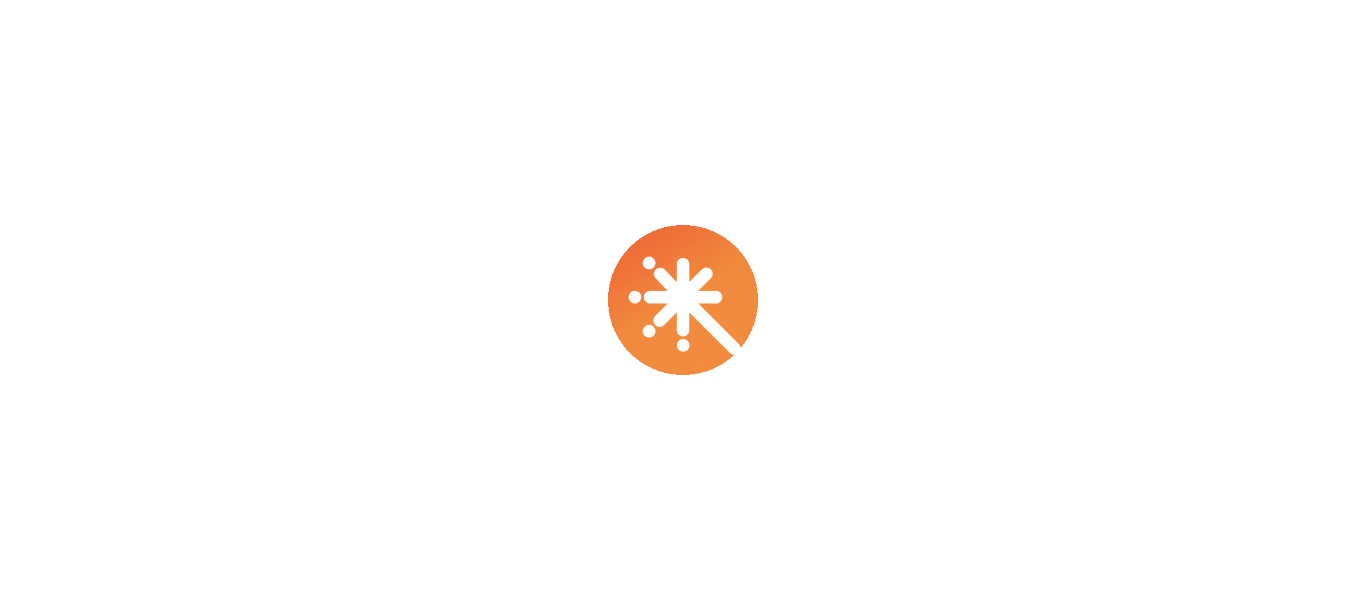 scroll, scrollTop: 0, scrollLeft: 0, axis: both 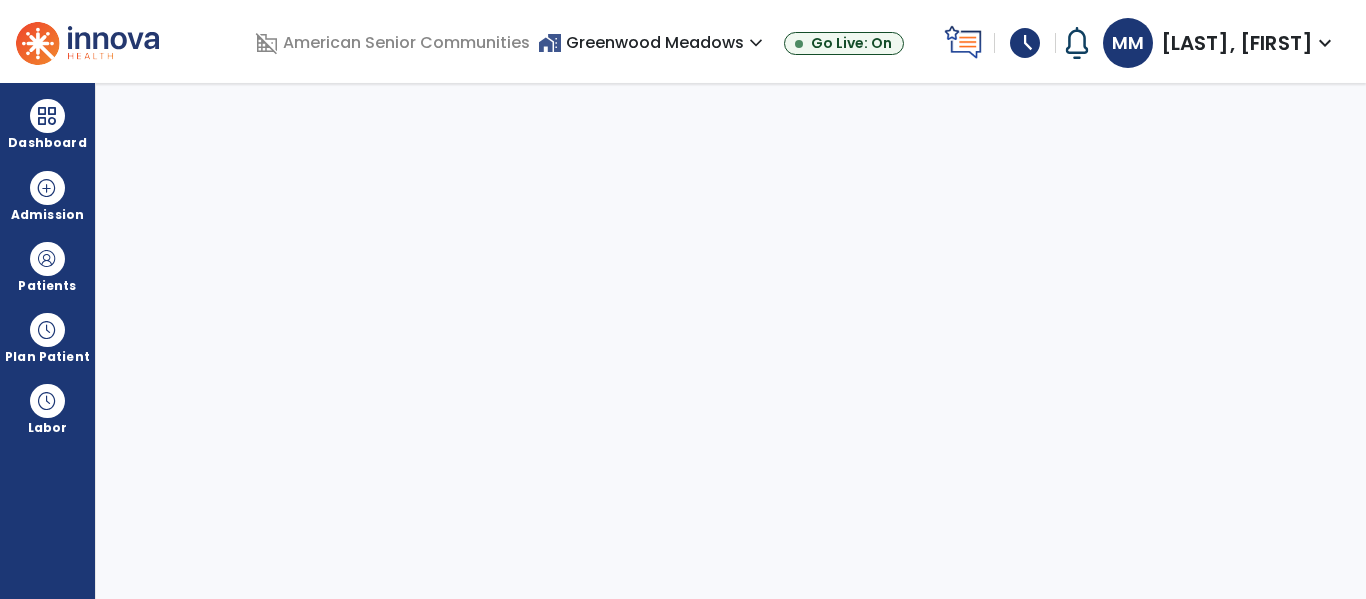 select on "****" 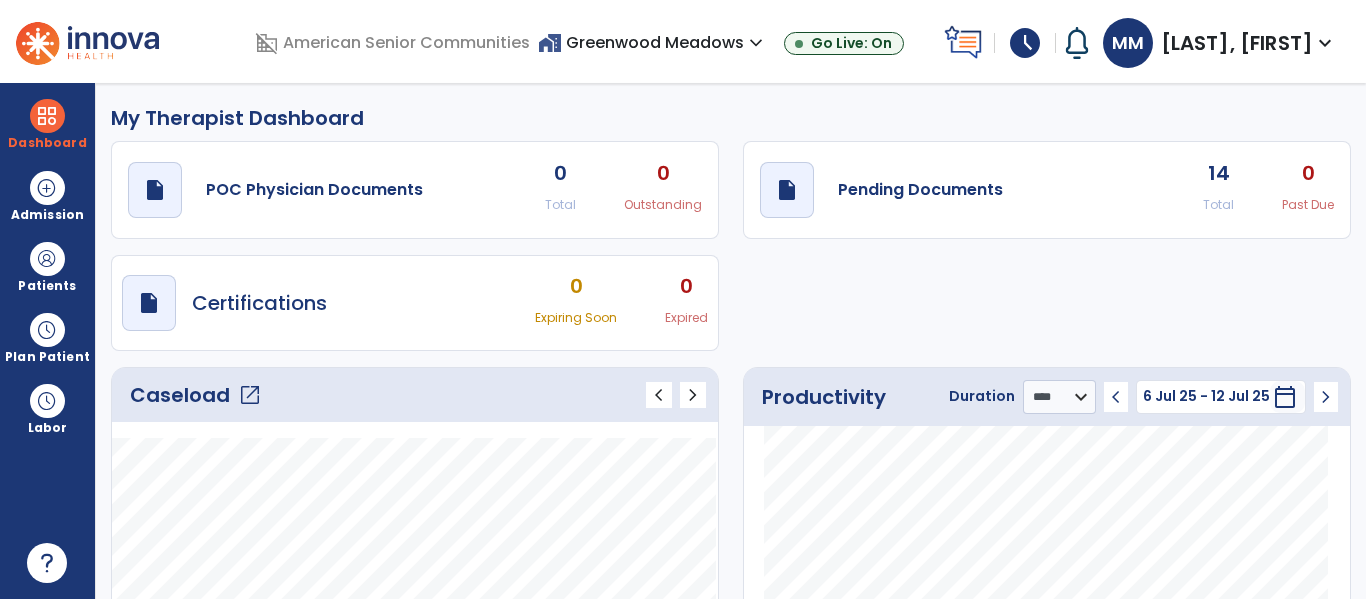click on "open_in_new" 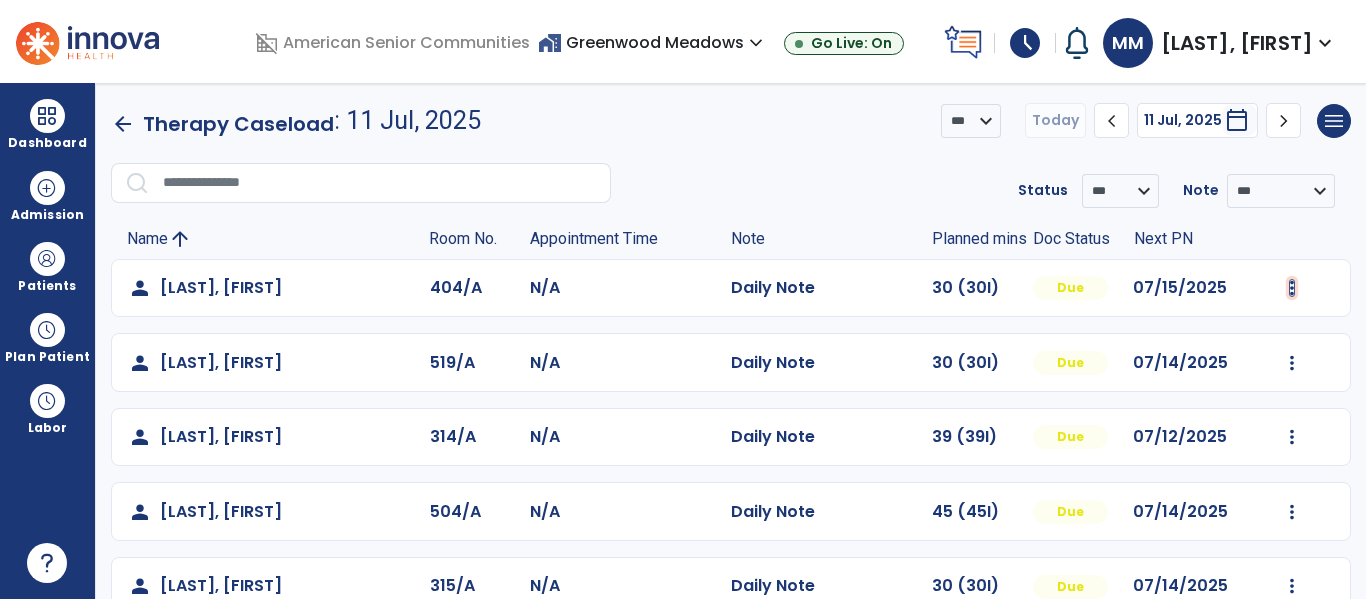 click at bounding box center (1292, 288) 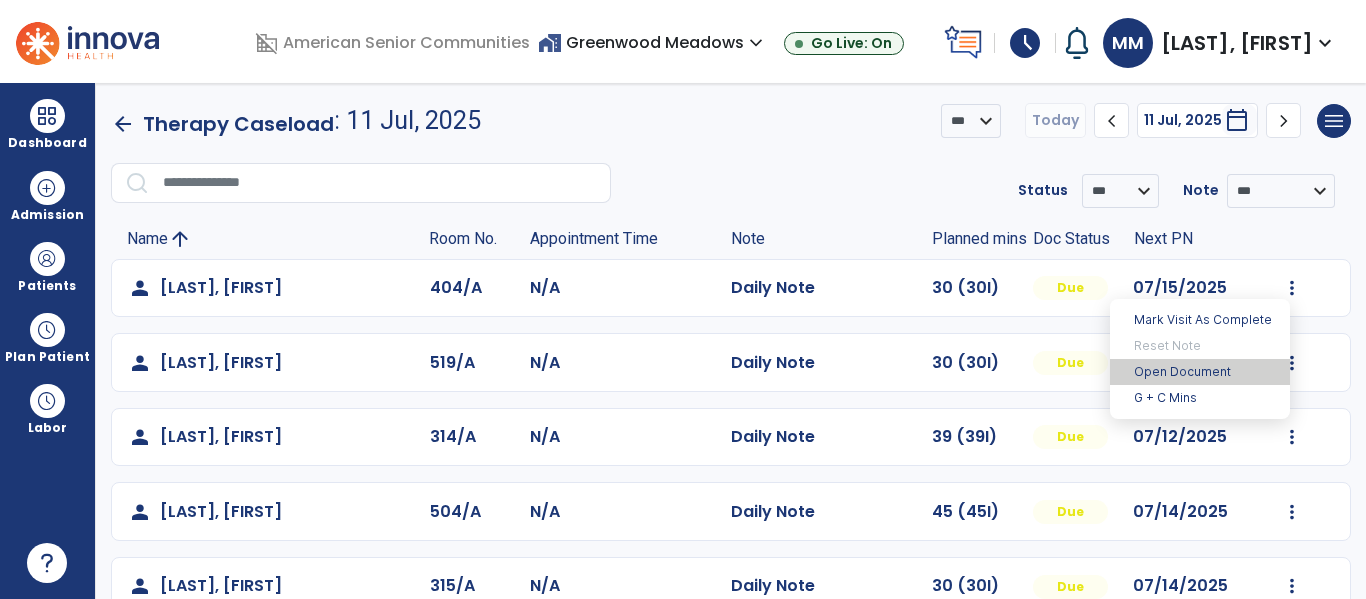 click on "Open Document" at bounding box center (1200, 372) 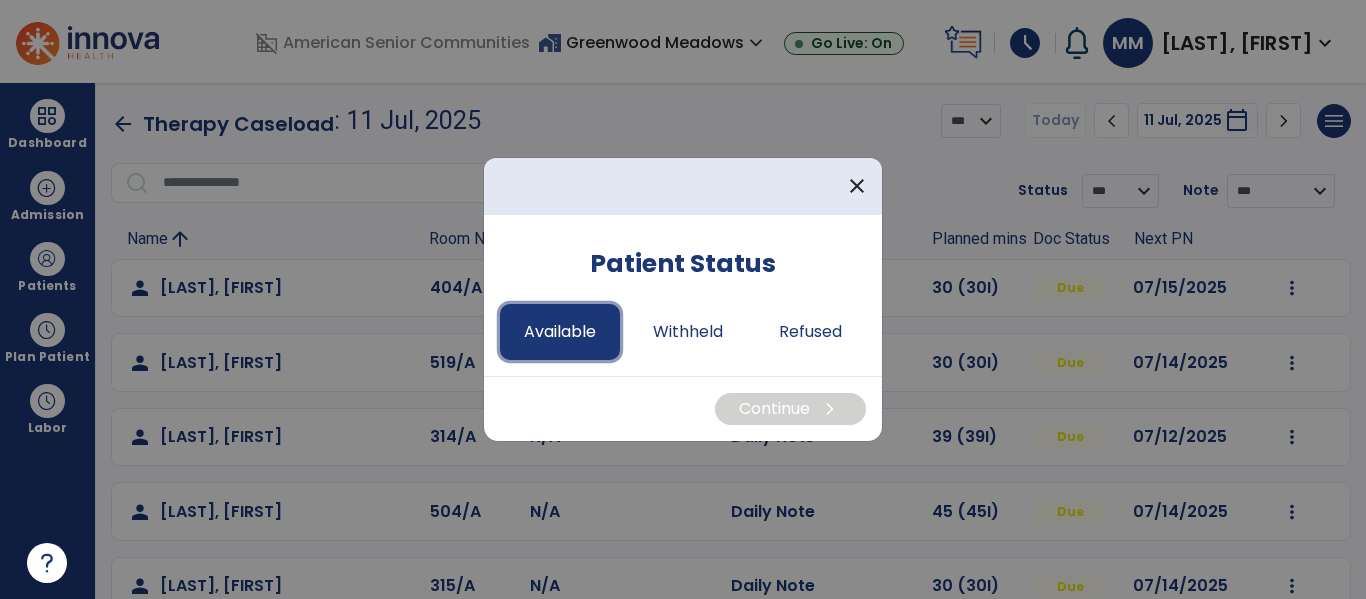 click on "Available" at bounding box center [560, 332] 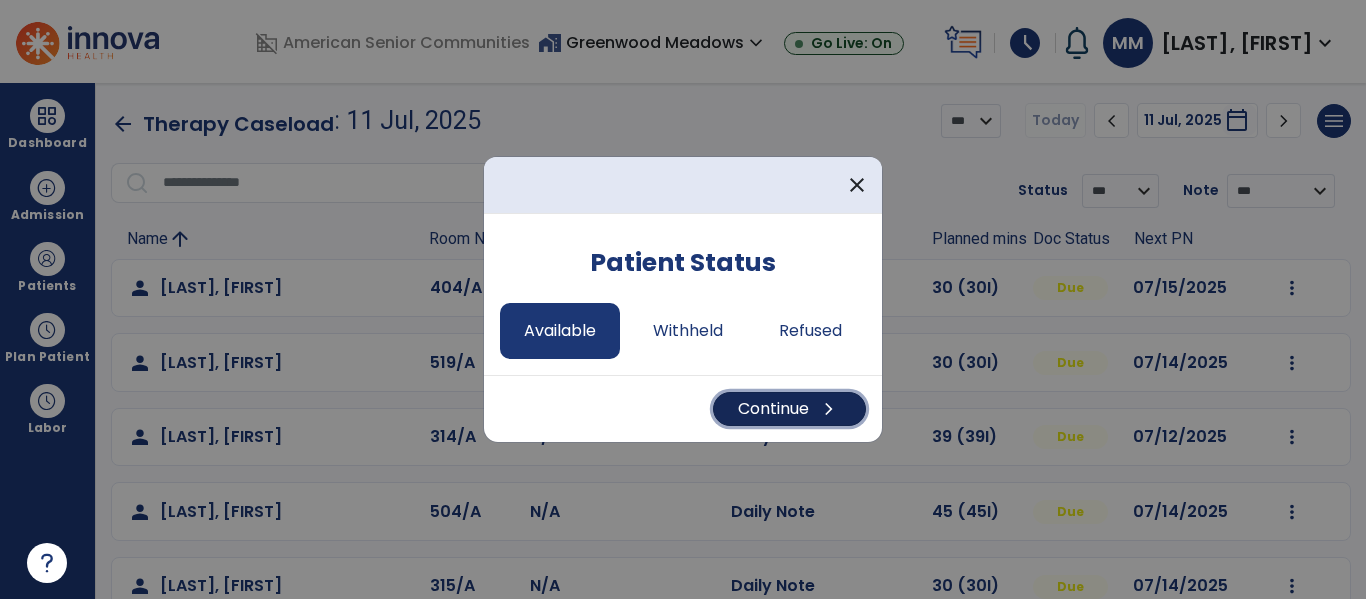 click on "Continue   chevron_right" at bounding box center [789, 409] 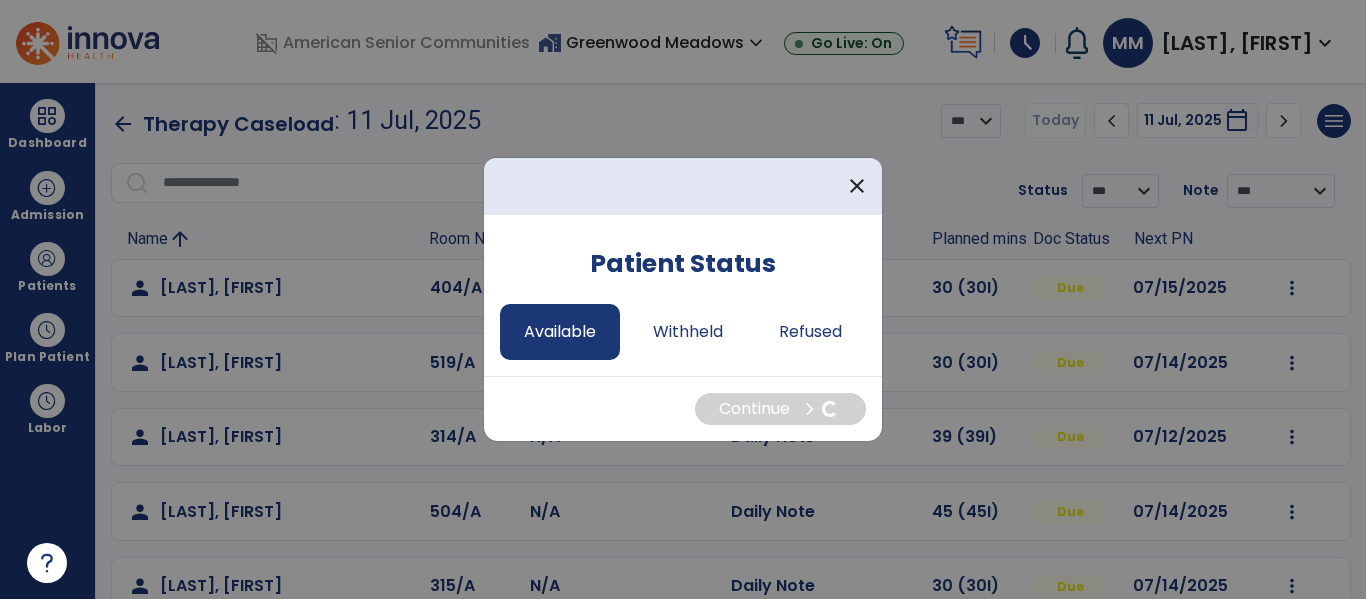 select on "*" 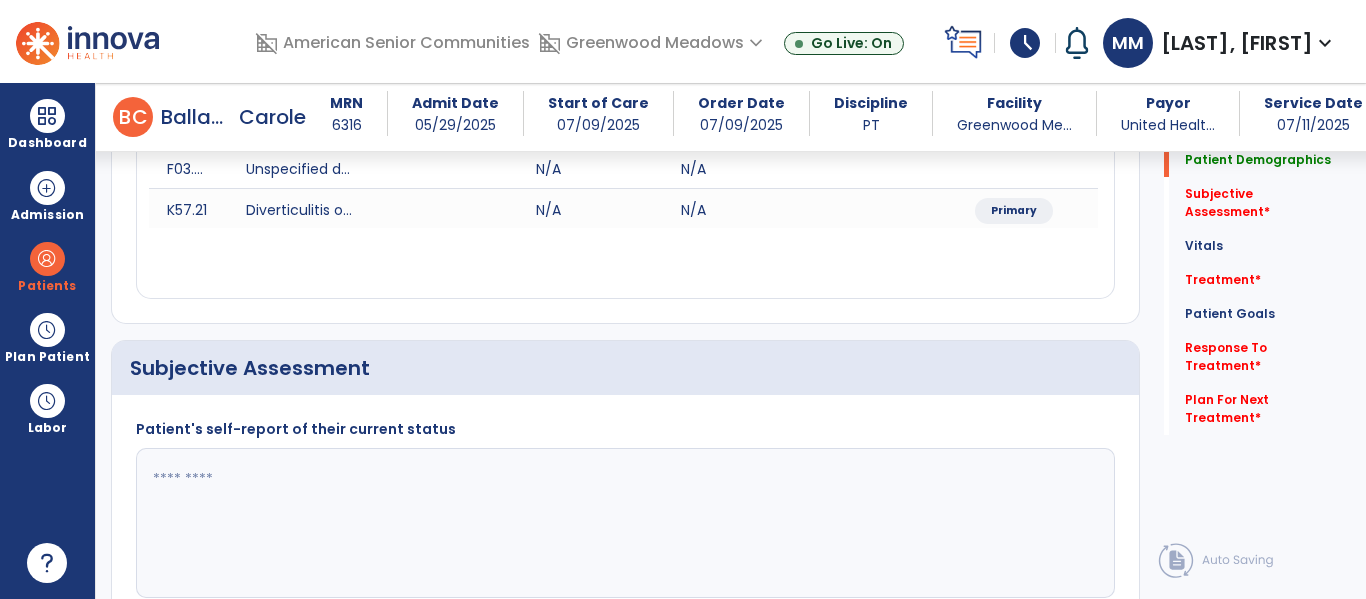 scroll, scrollTop: 305, scrollLeft: 0, axis: vertical 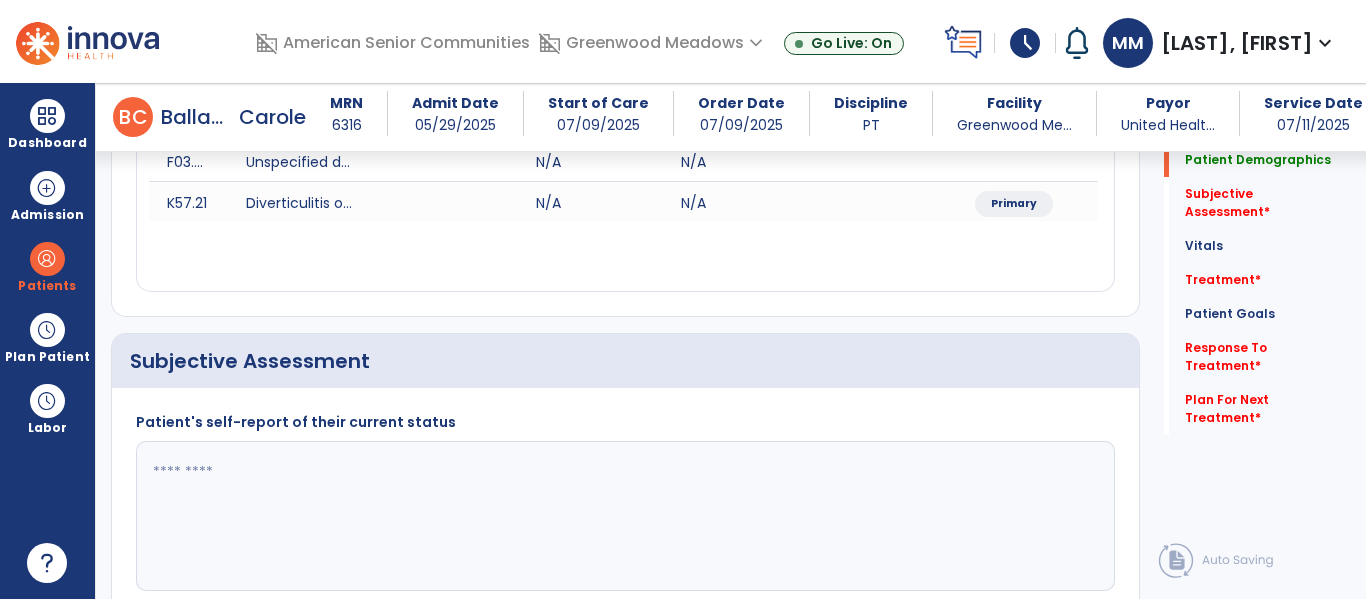 drag, startPoint x: 292, startPoint y: 484, endPoint x: 285, endPoint y: 492, distance: 10.630146 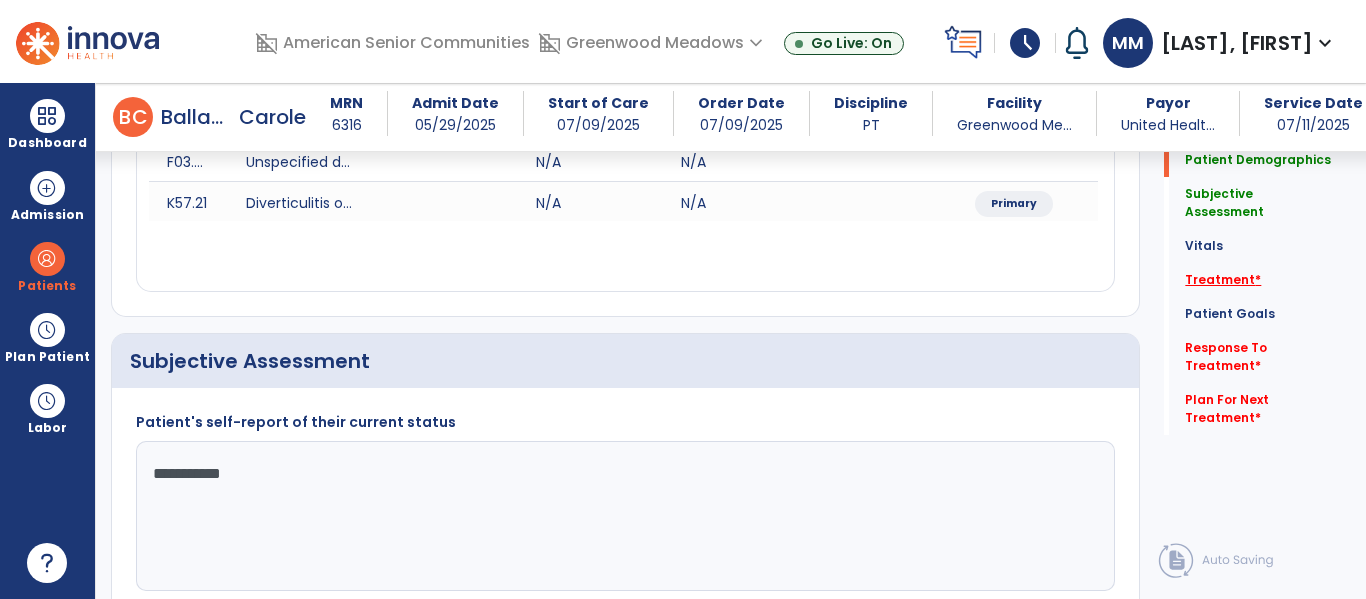 type on "**********" 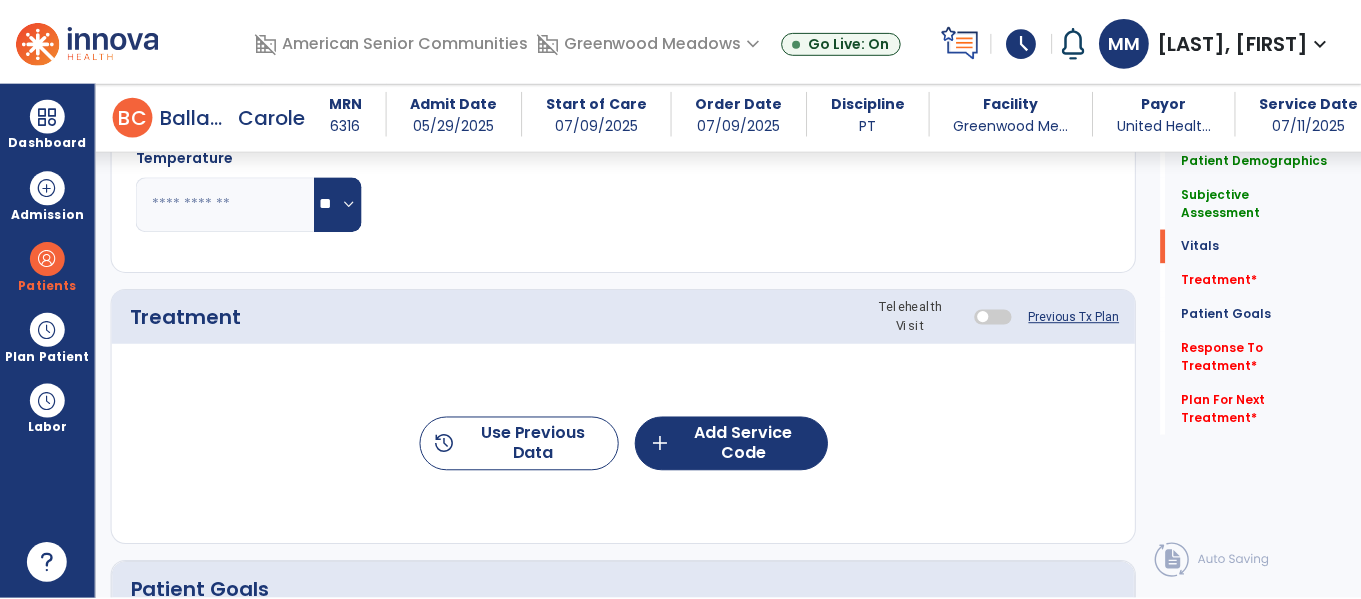 scroll, scrollTop: 1146, scrollLeft: 0, axis: vertical 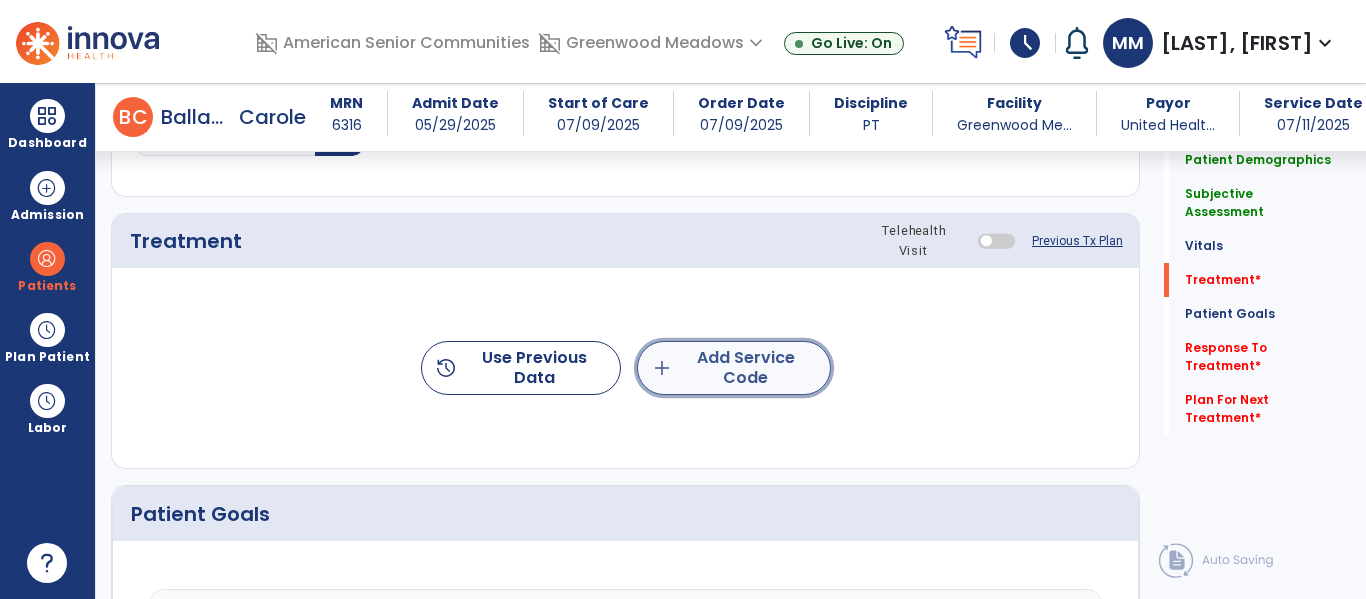 click on "add  Add Service Code" 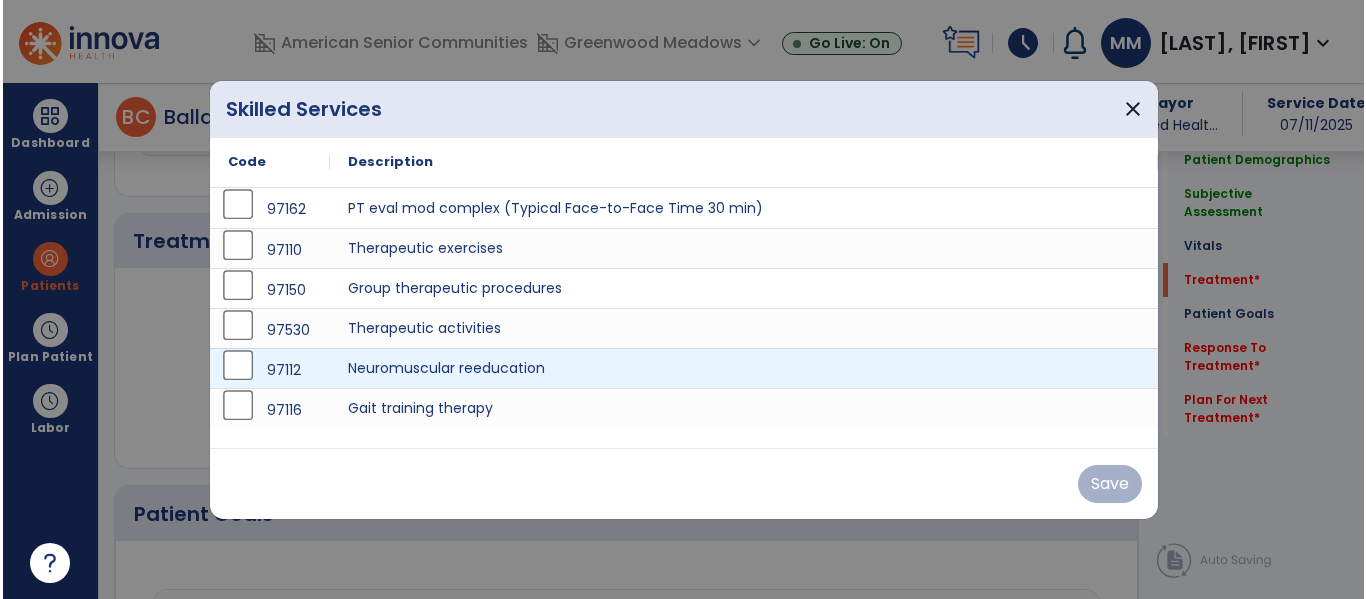 scroll, scrollTop: 1146, scrollLeft: 0, axis: vertical 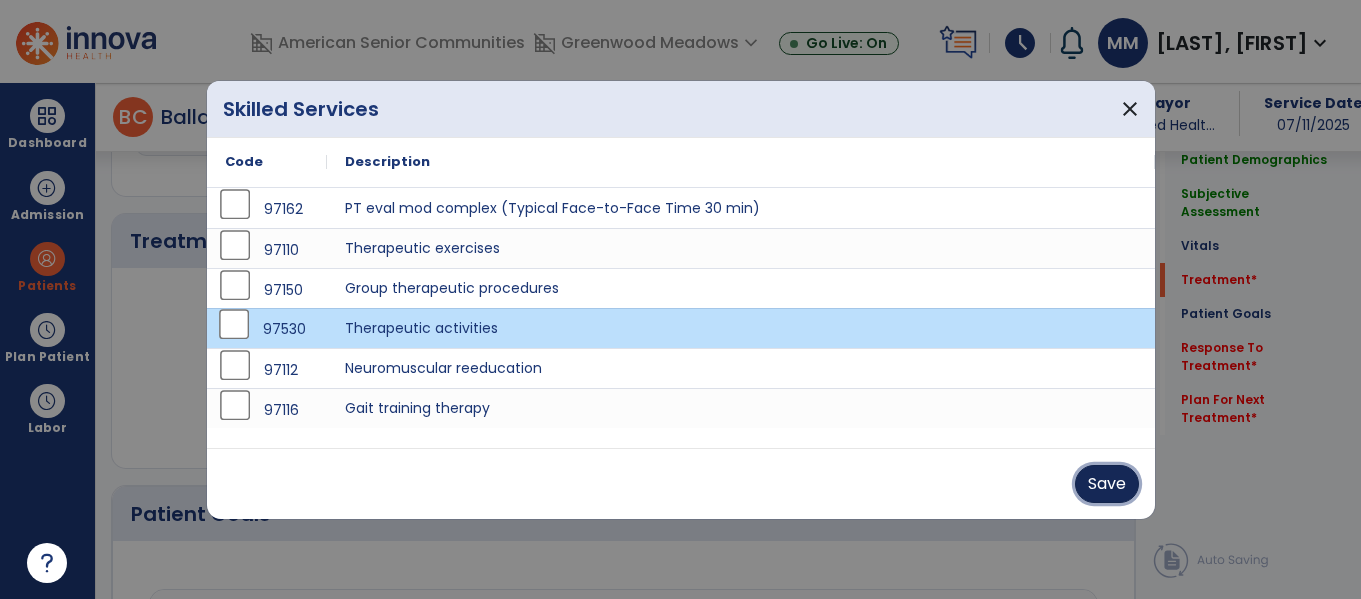 drag, startPoint x: 1092, startPoint y: 477, endPoint x: 1068, endPoint y: 478, distance: 24.020824 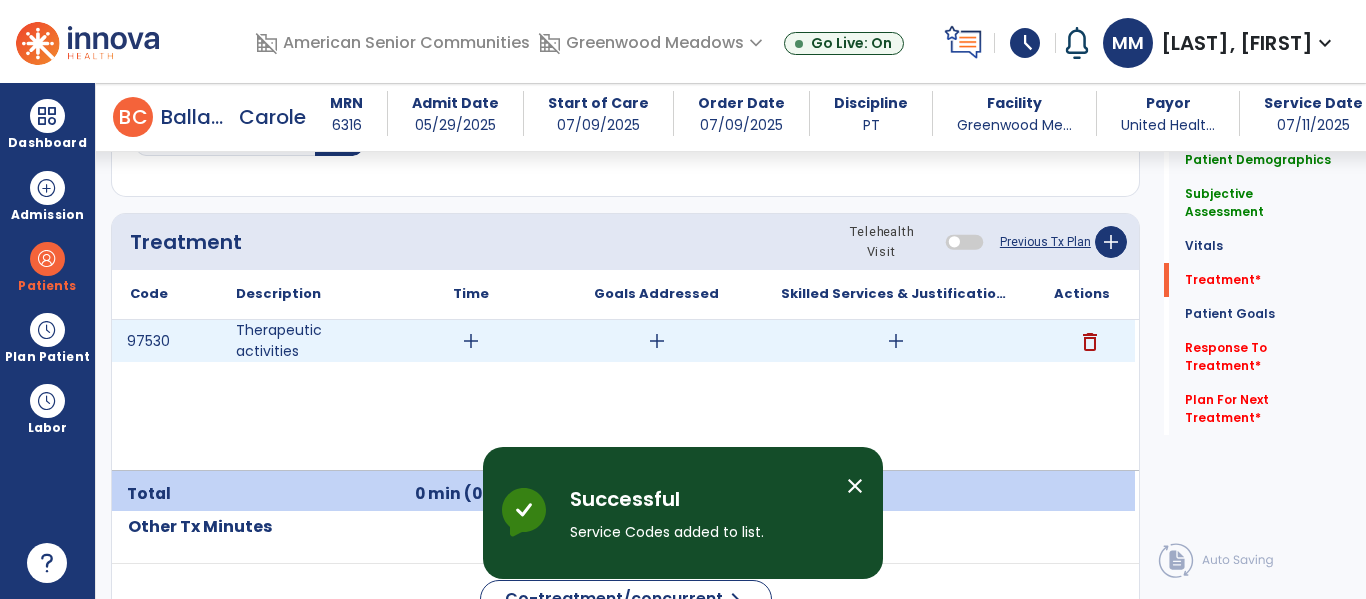 click on "add" at bounding box center [471, 341] 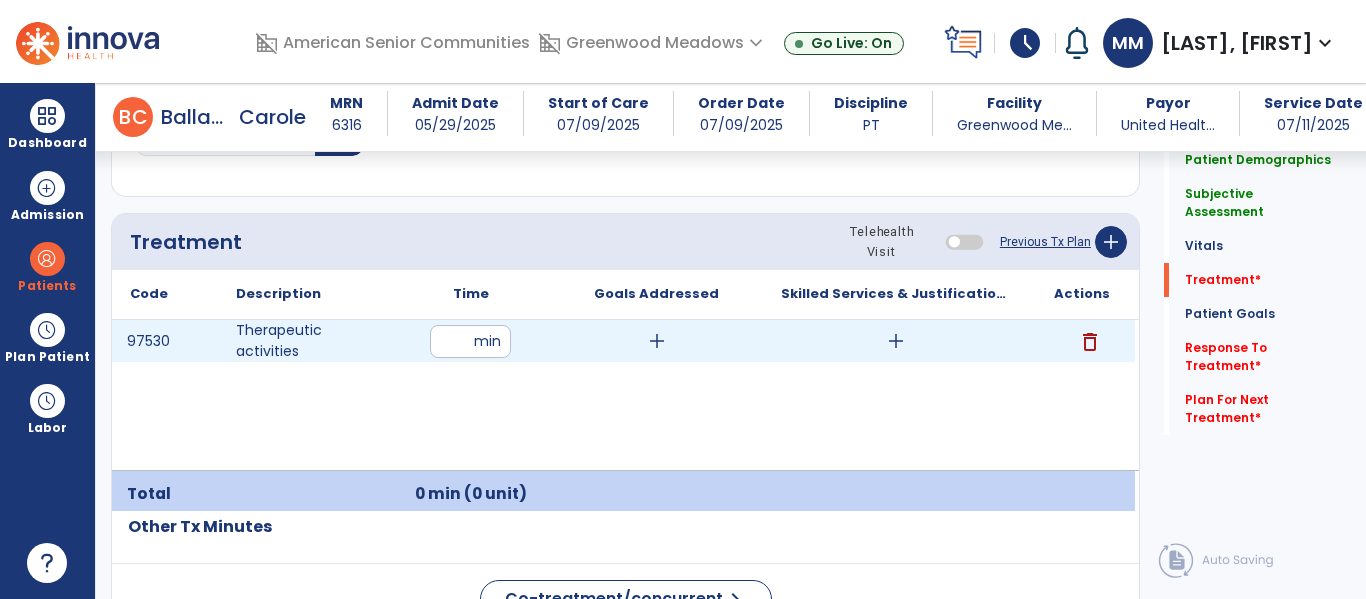 type on "**" 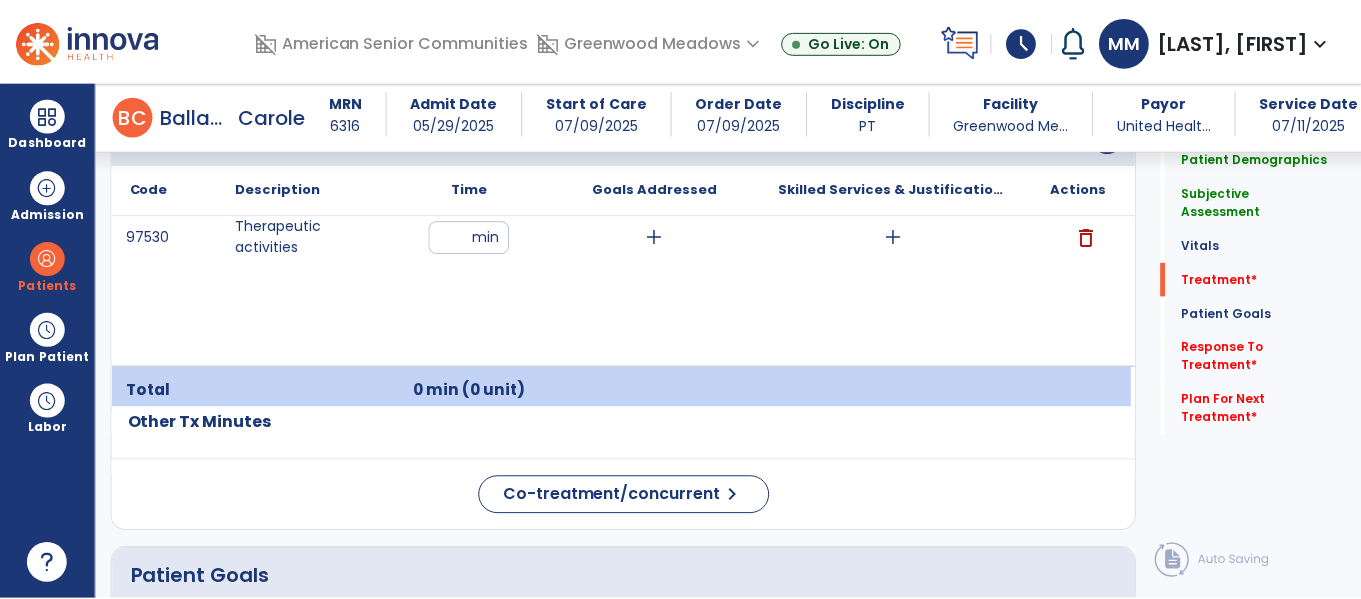 scroll, scrollTop: 1251, scrollLeft: 0, axis: vertical 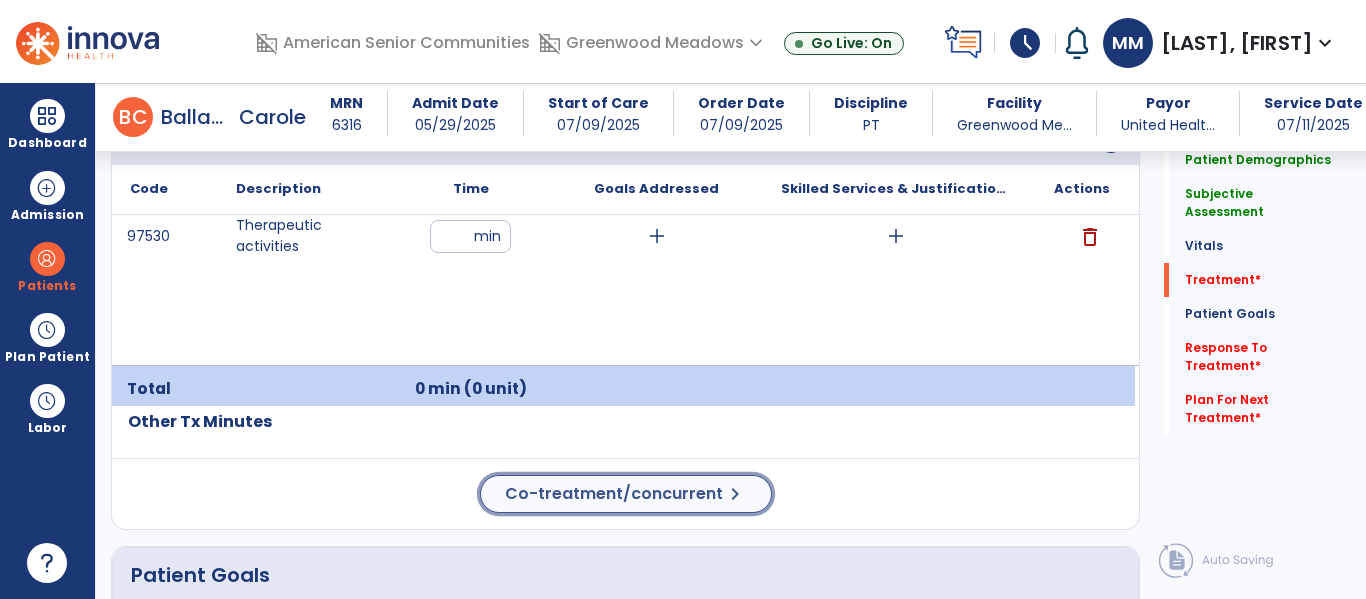 click on "Co-treatment/concurrent" 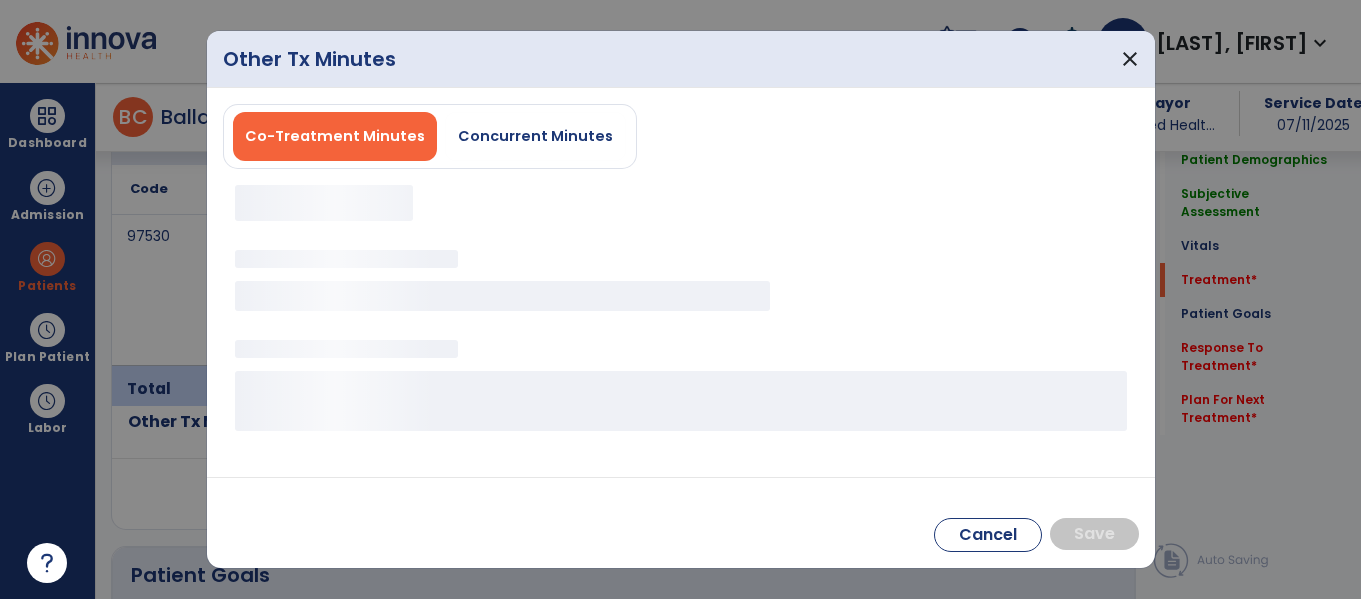 scroll, scrollTop: 1251, scrollLeft: 0, axis: vertical 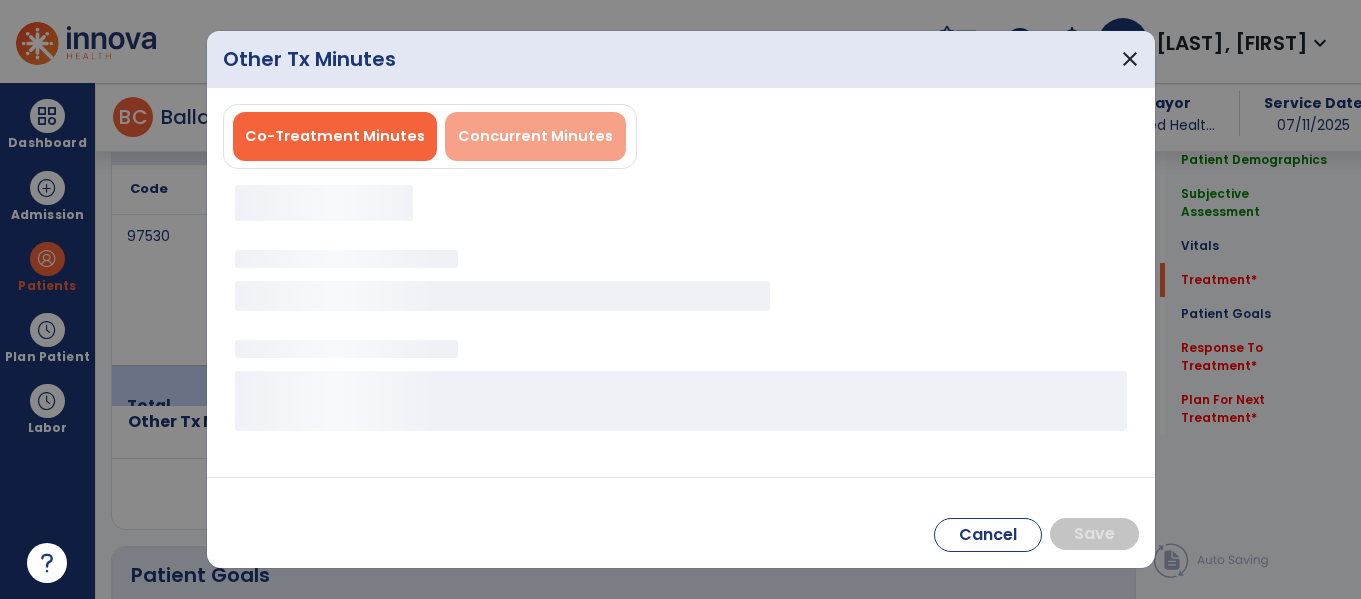 click on "Concurrent Minutes" at bounding box center (535, 136) 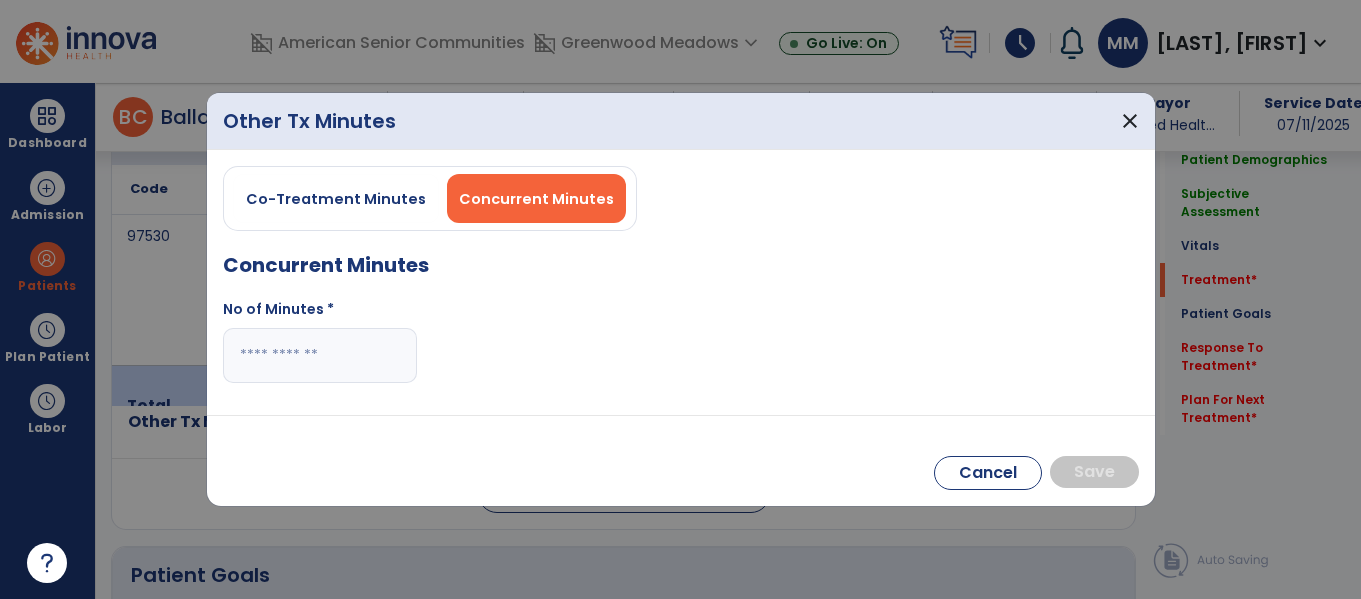 click at bounding box center [320, 355] 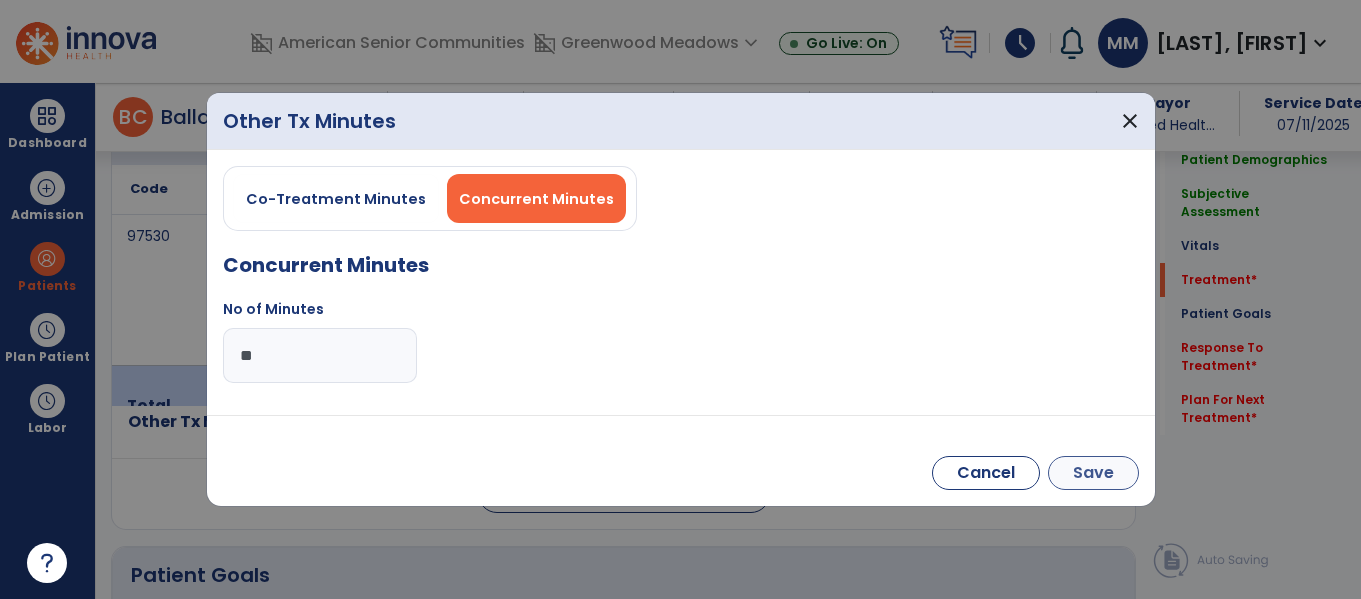 type on "**" 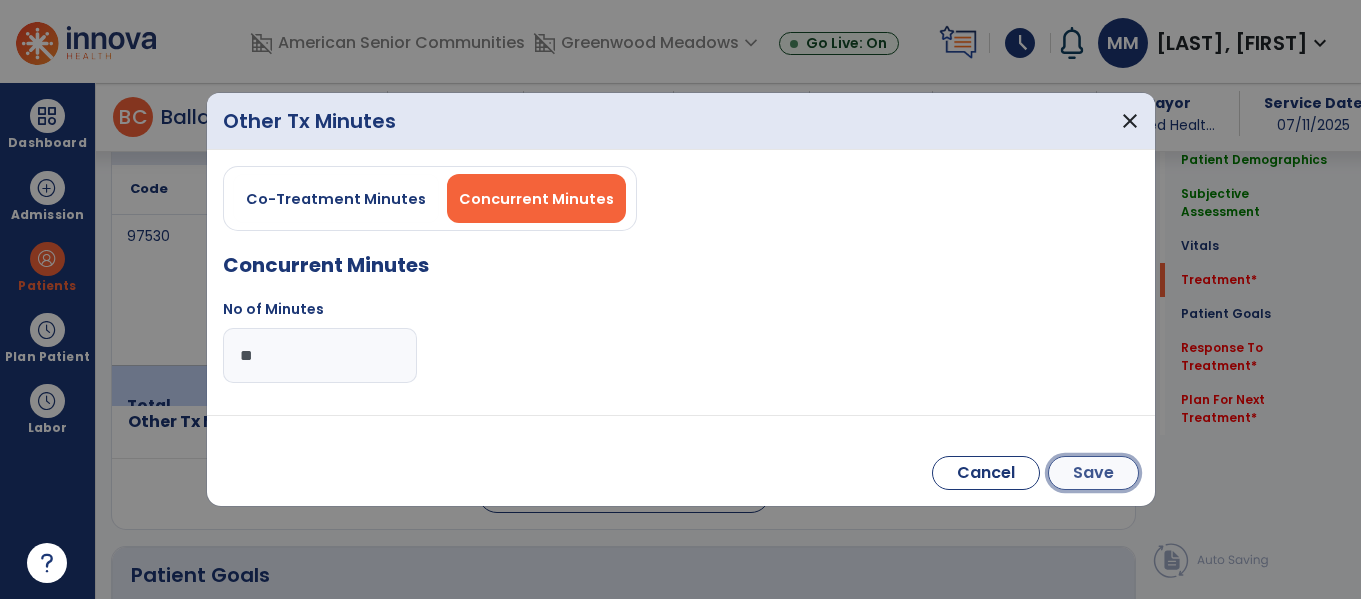 click on "Save" at bounding box center [1093, 473] 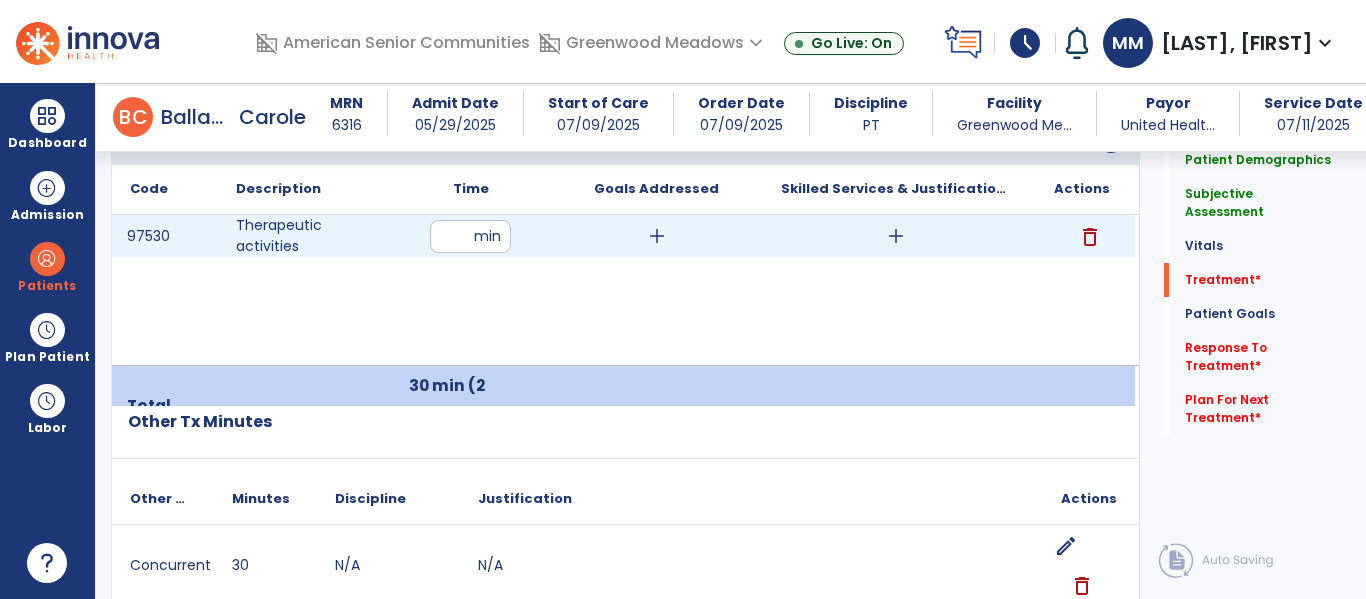 click on "add" at bounding box center [896, 236] 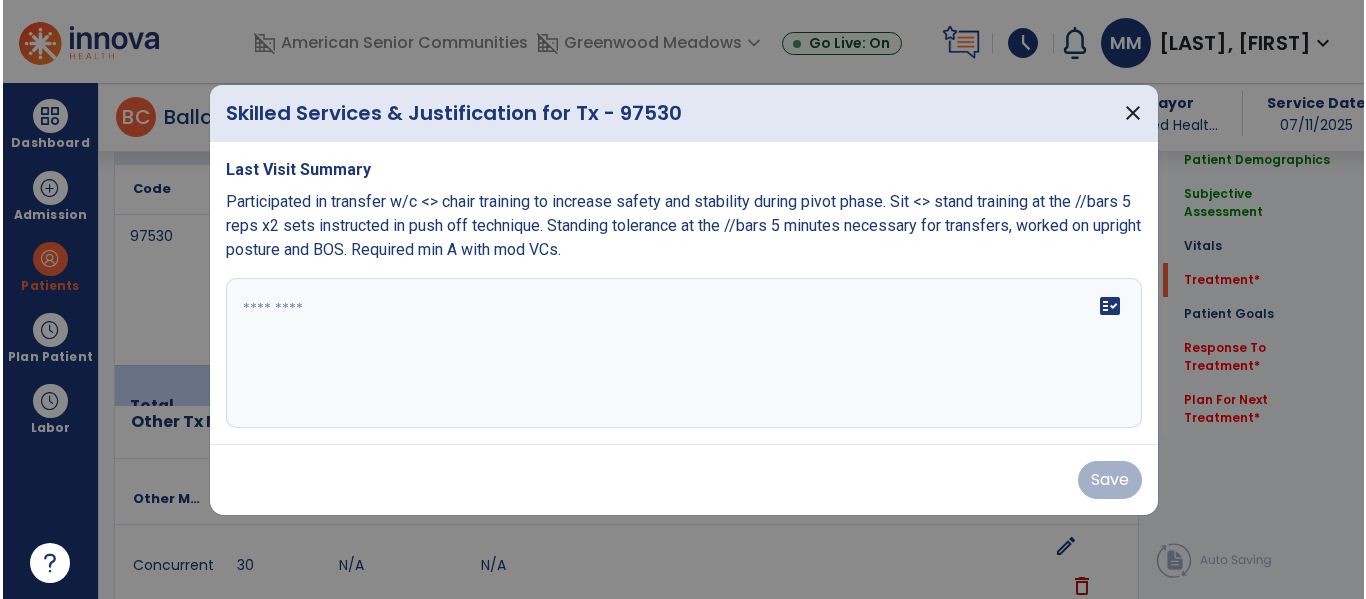 scroll, scrollTop: 1251, scrollLeft: 0, axis: vertical 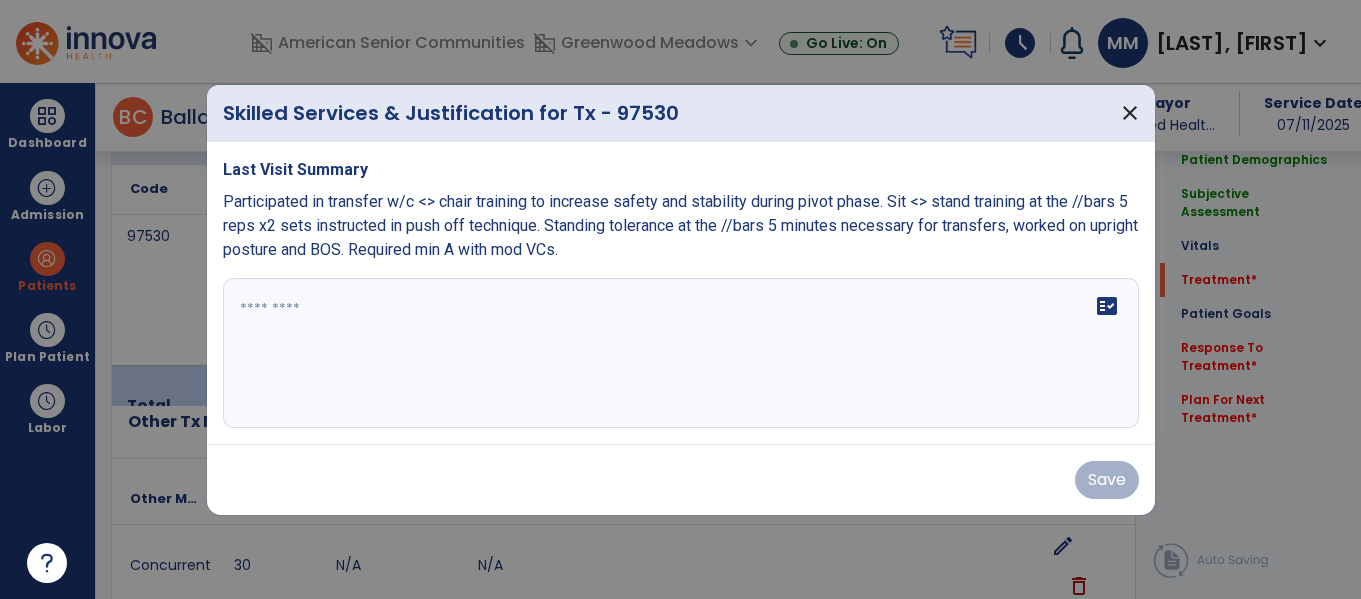 click at bounding box center [681, 353] 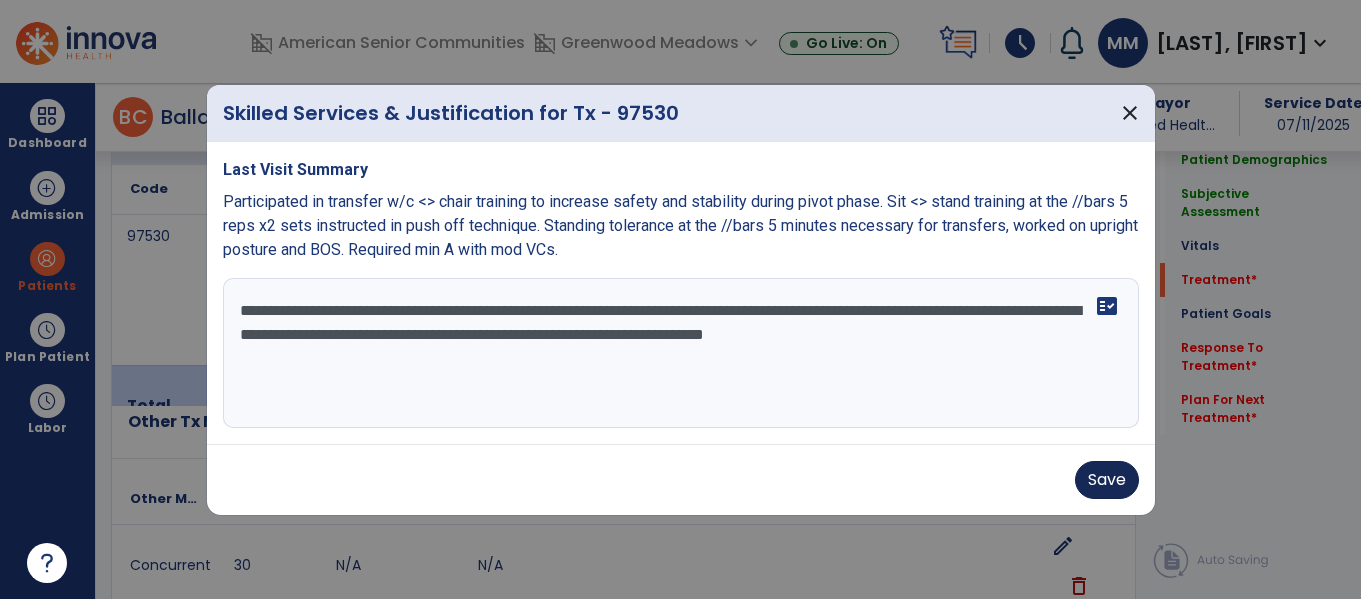 type on "**********" 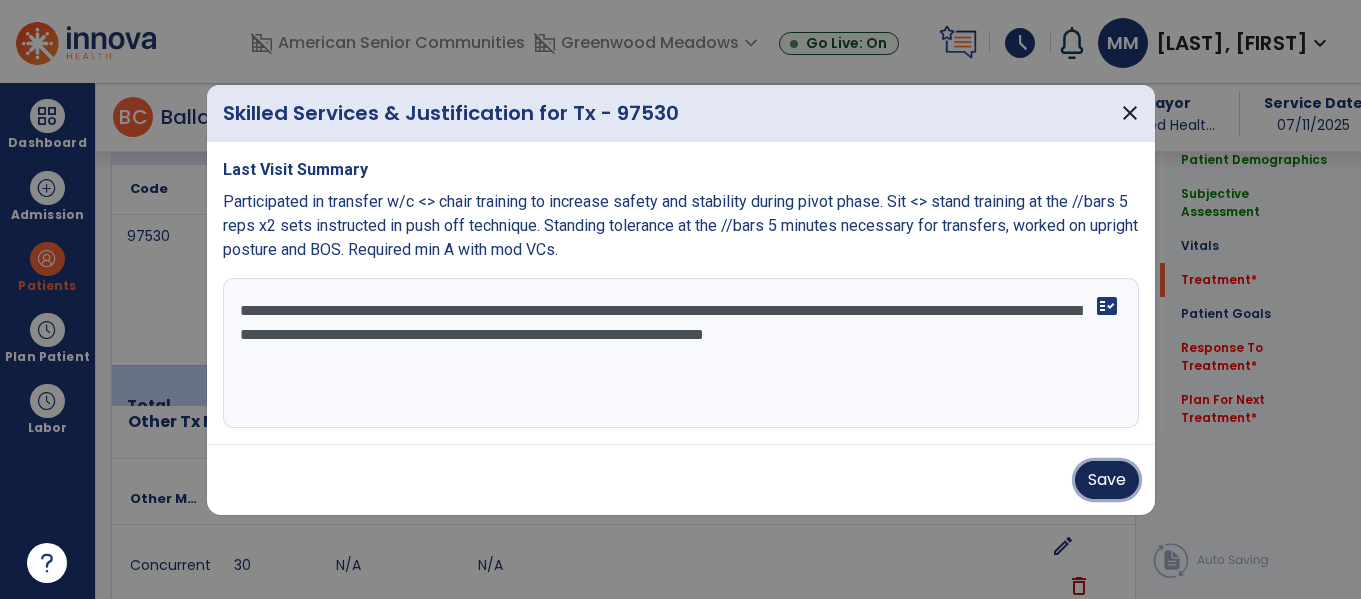 click on "Save" at bounding box center (1107, 480) 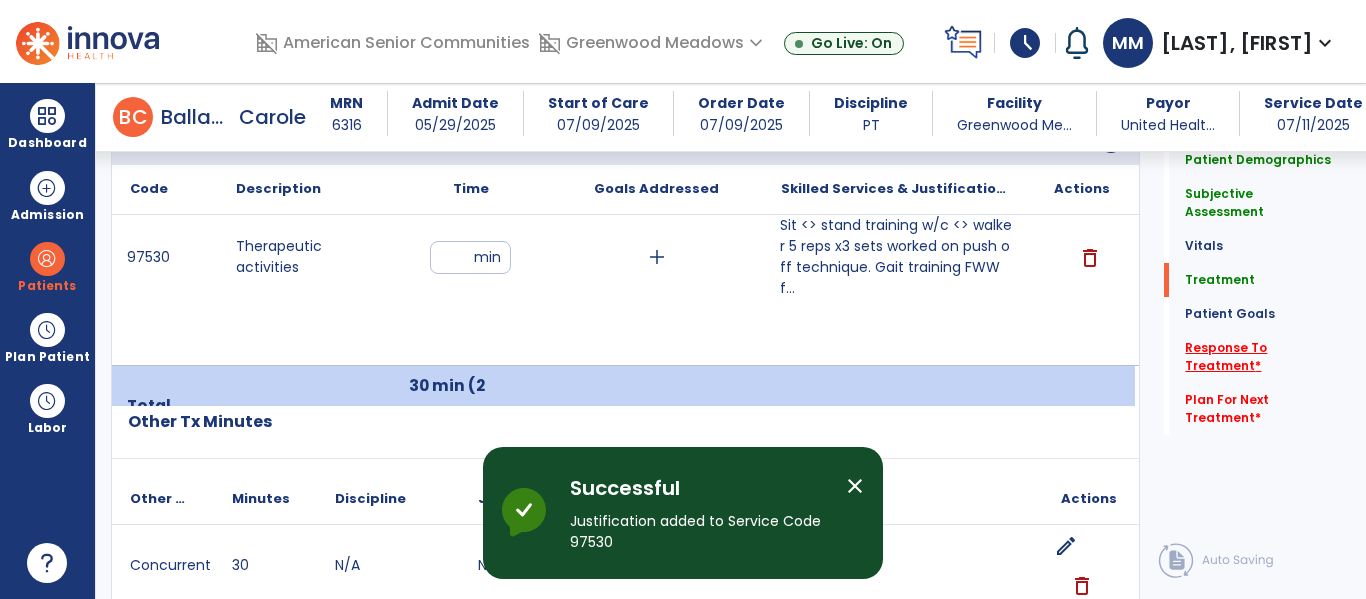 click on "Response To Treatment   *" 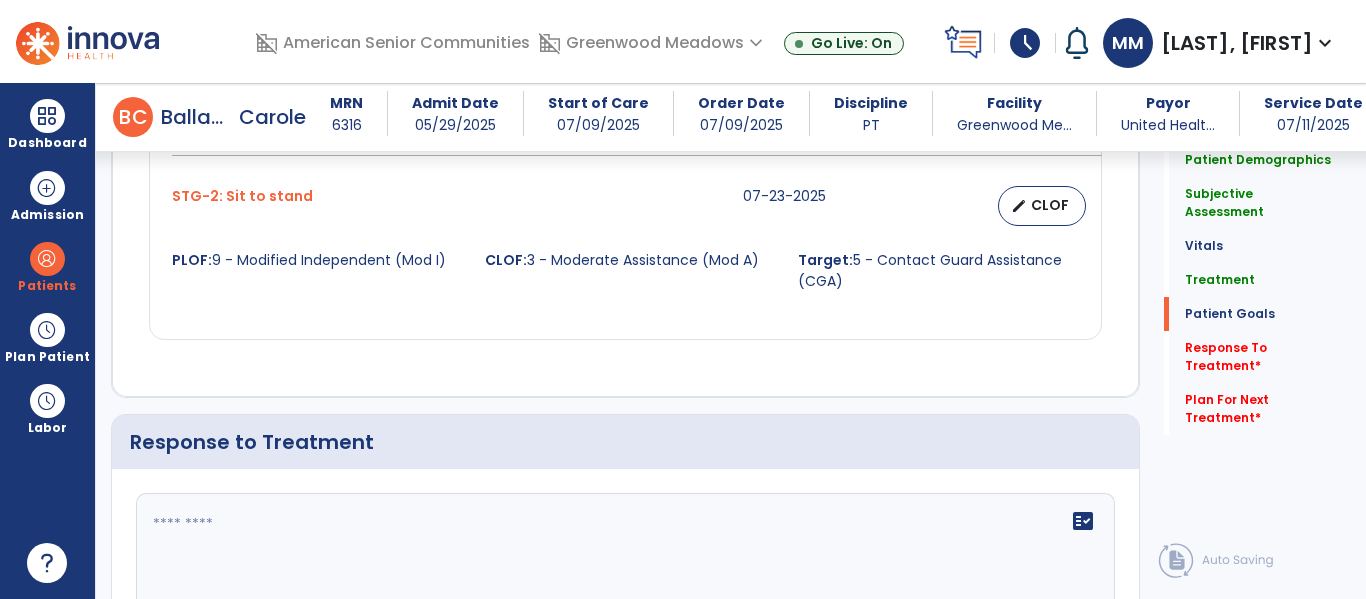 scroll, scrollTop: 3353, scrollLeft: 0, axis: vertical 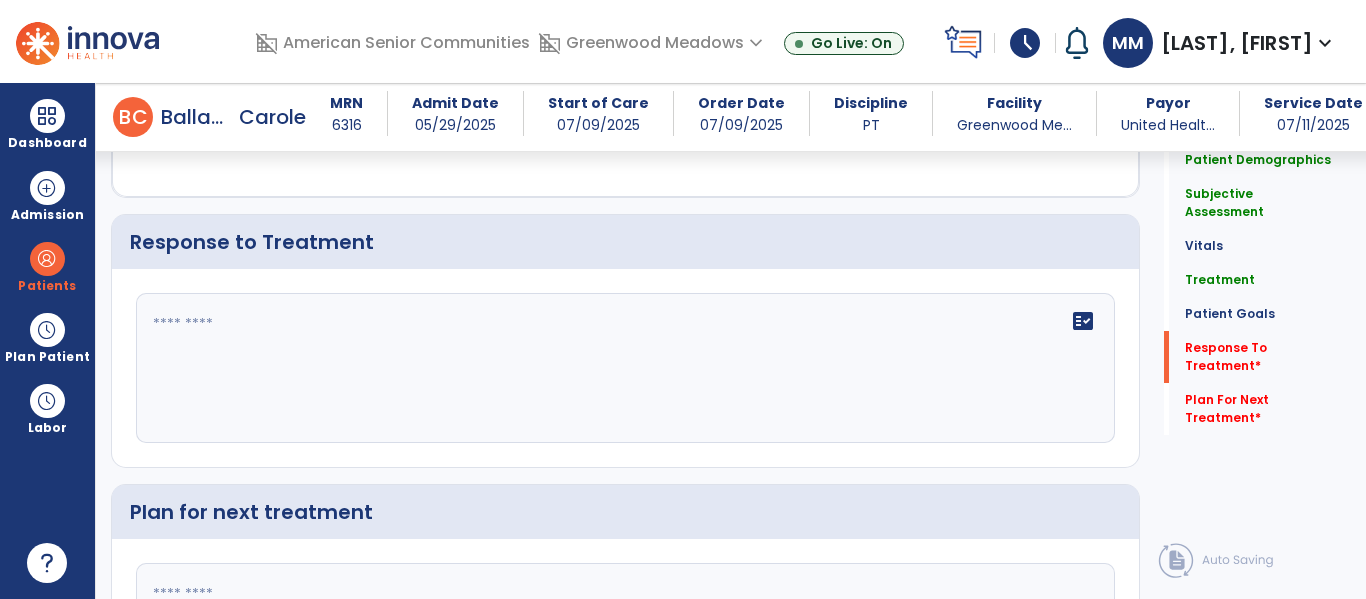 click on "fact_check" 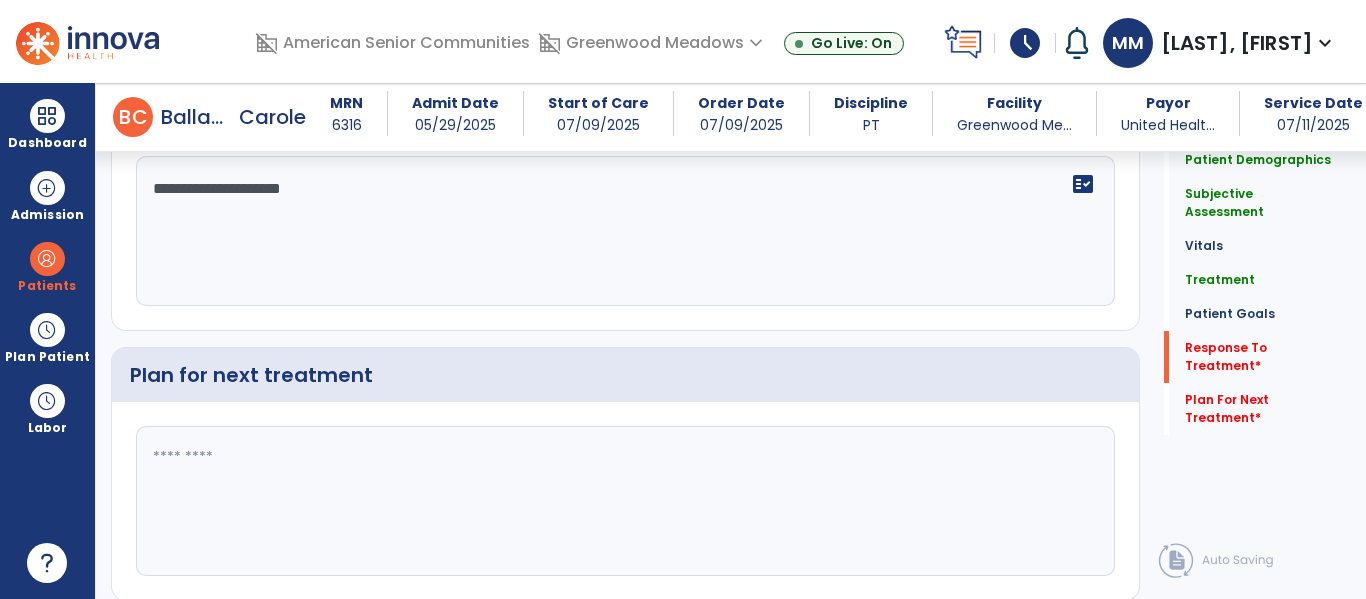 scroll, scrollTop: 3530, scrollLeft: 0, axis: vertical 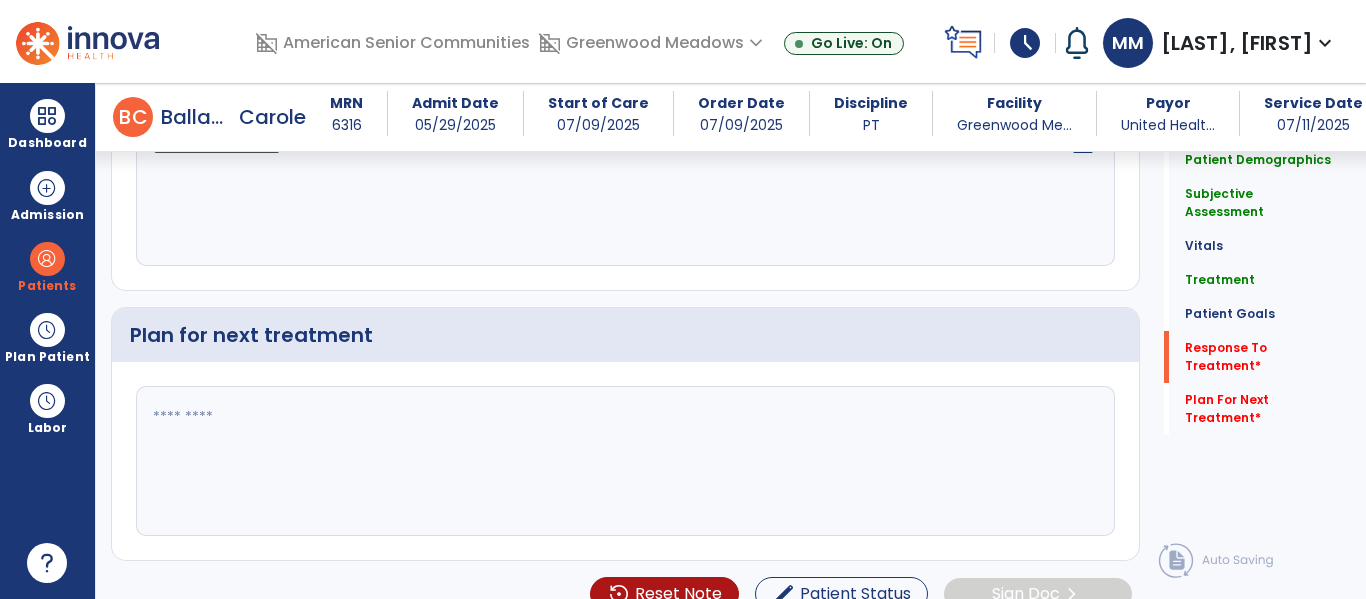 type on "**********" 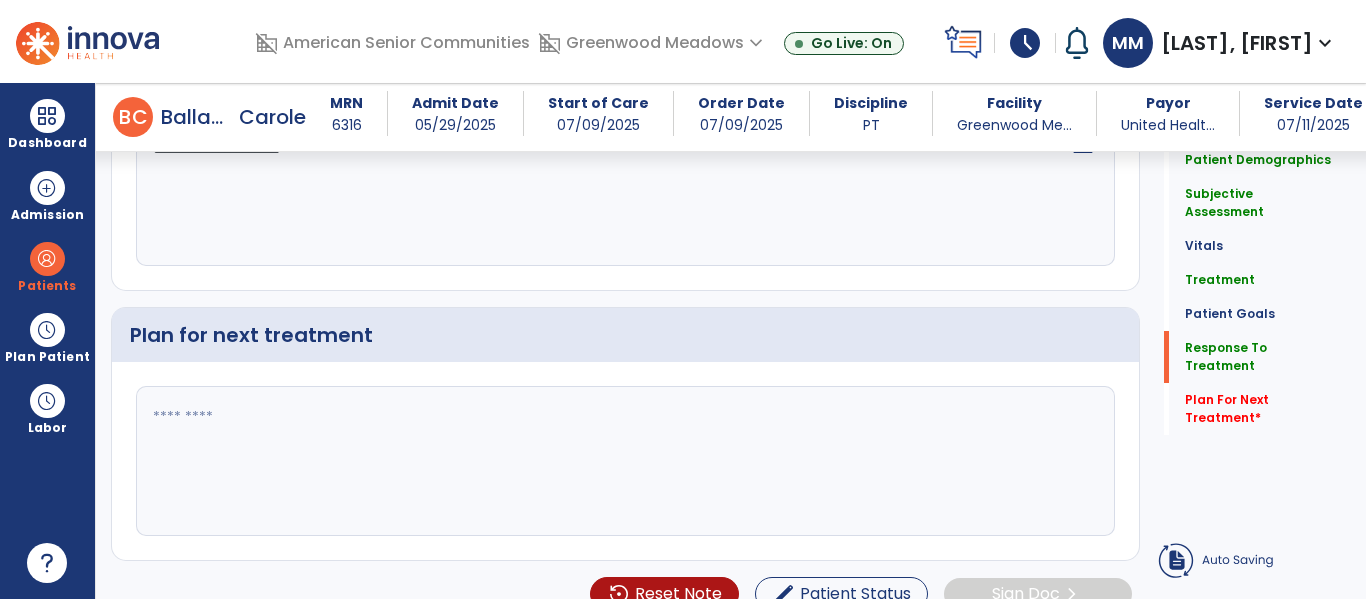 click 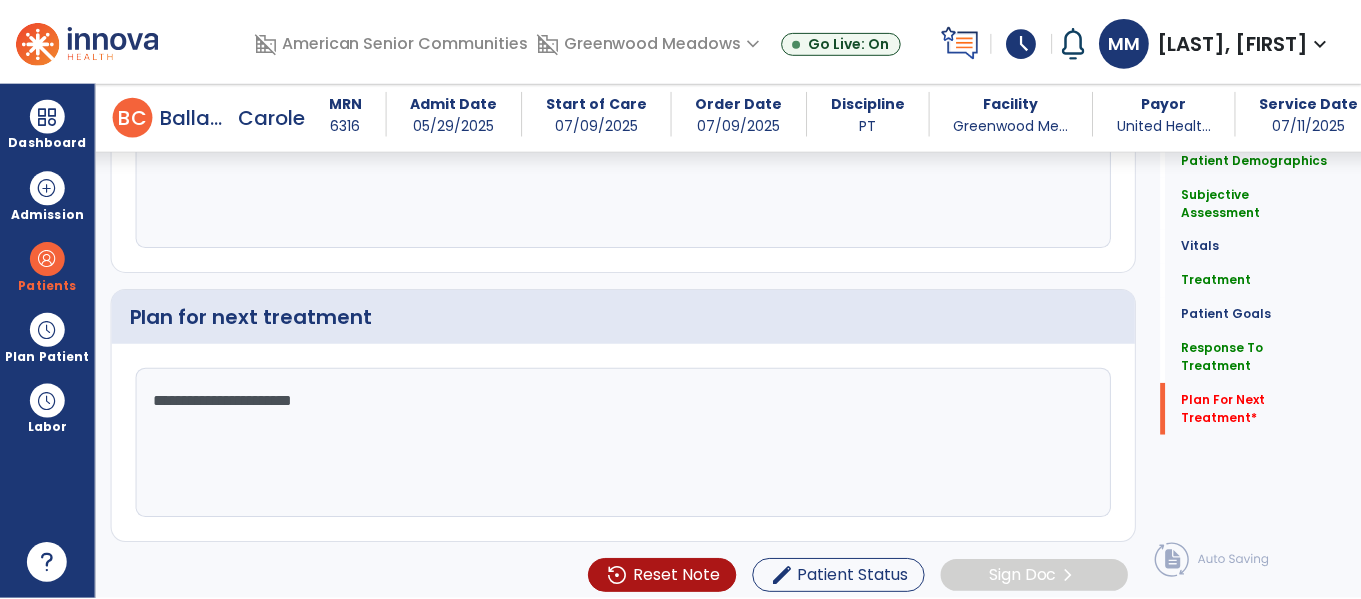 scroll, scrollTop: 3558, scrollLeft: 0, axis: vertical 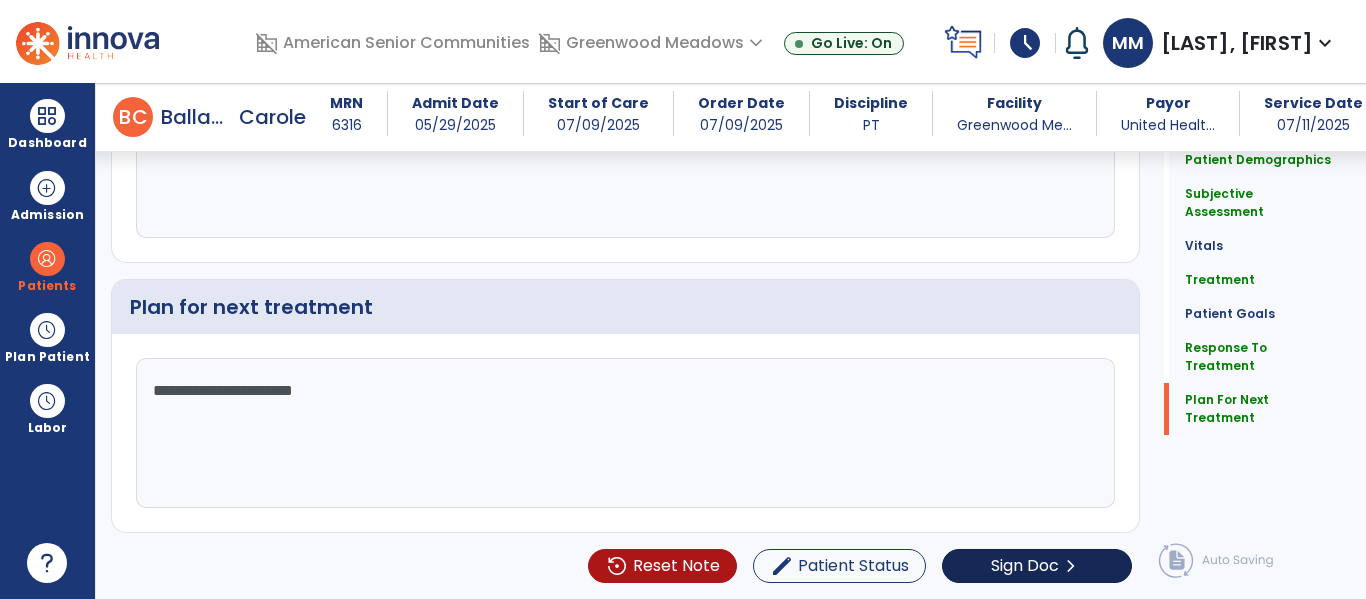type on "**********" 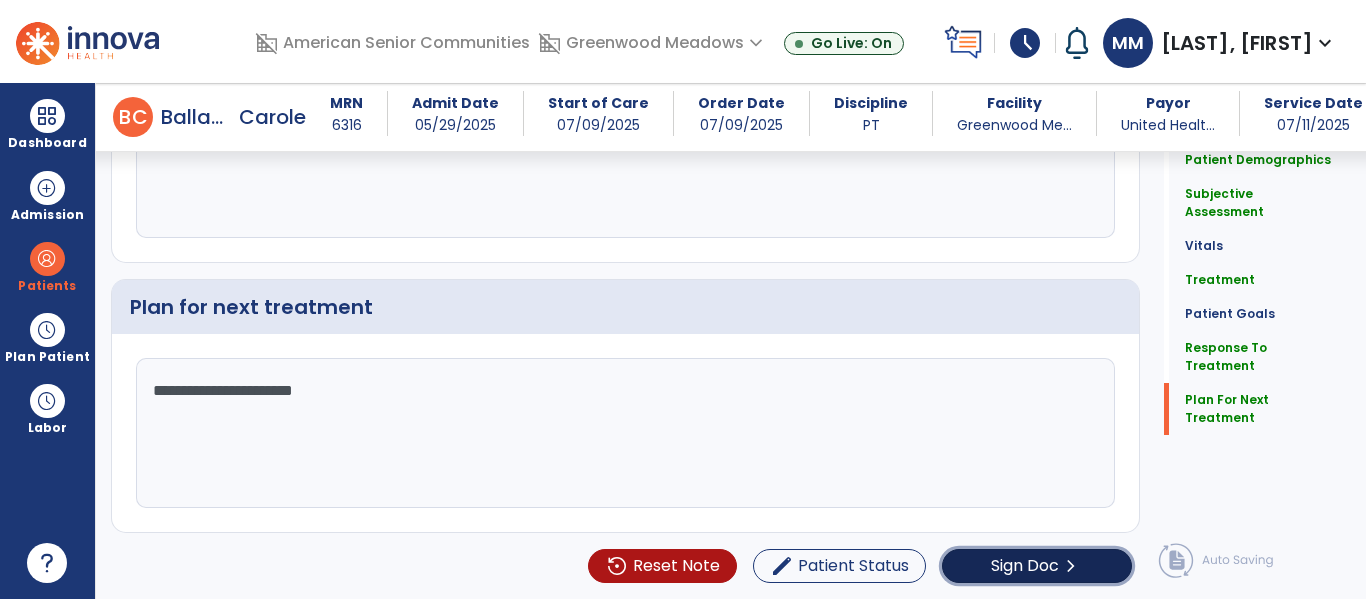 click on "Sign Doc  chevron_right" 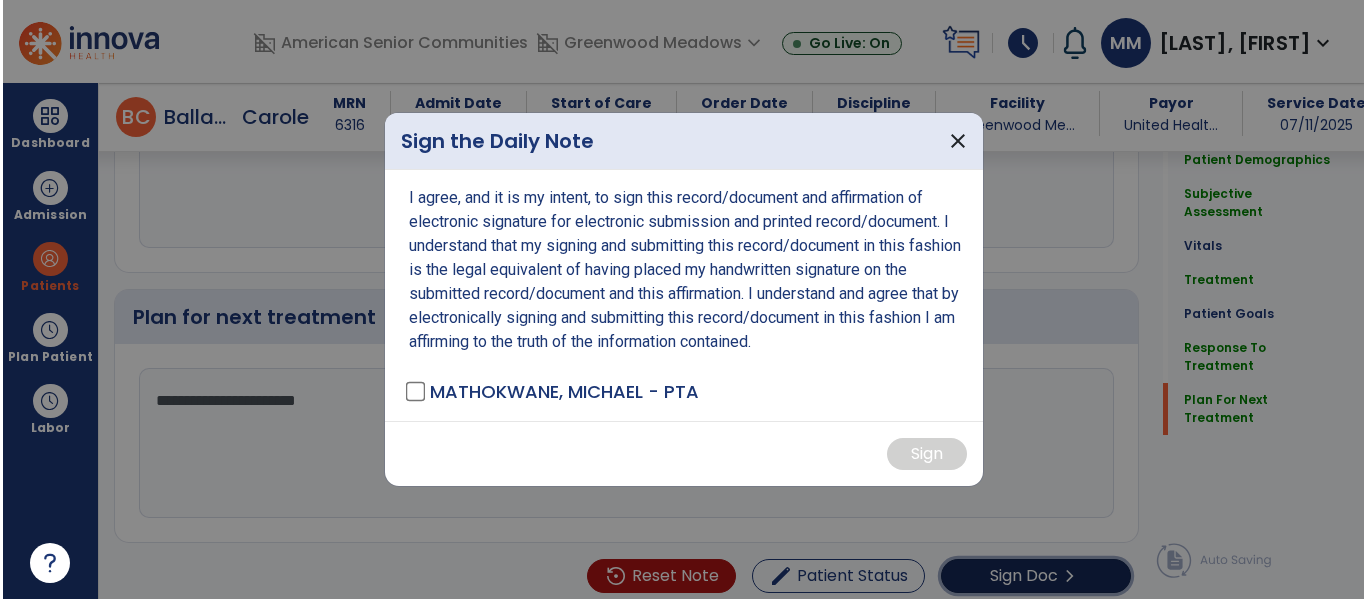 scroll, scrollTop: 3568, scrollLeft: 0, axis: vertical 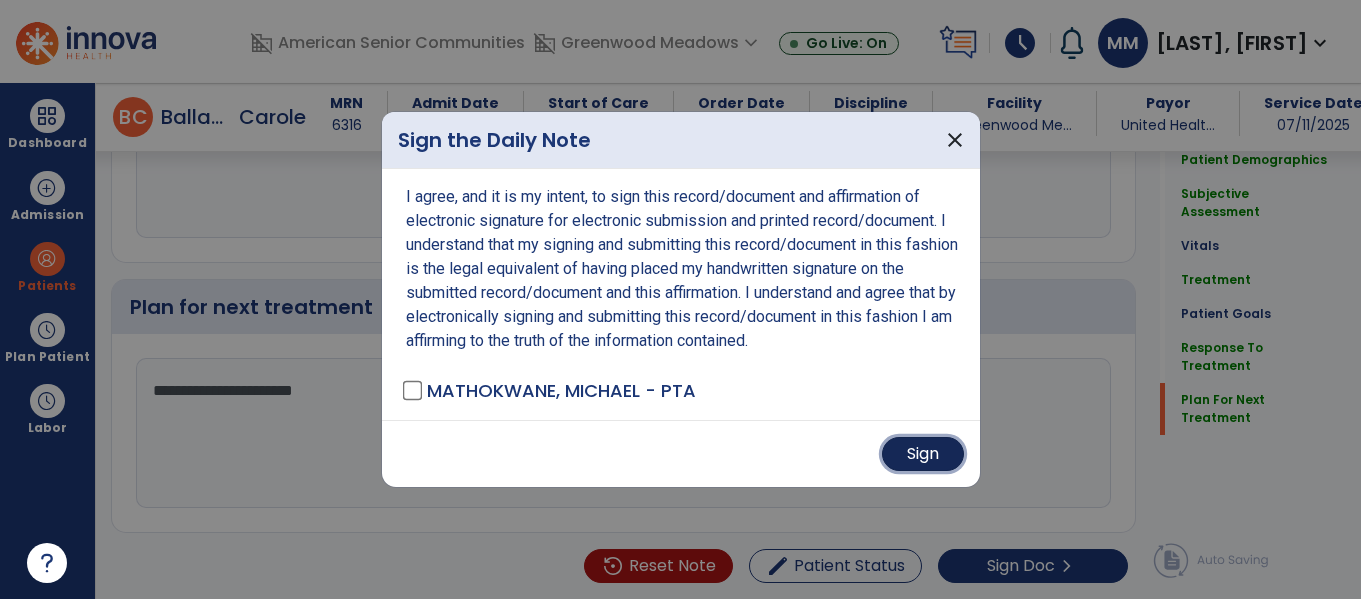 drag, startPoint x: 913, startPoint y: 443, endPoint x: 884, endPoint y: 437, distance: 29.614185 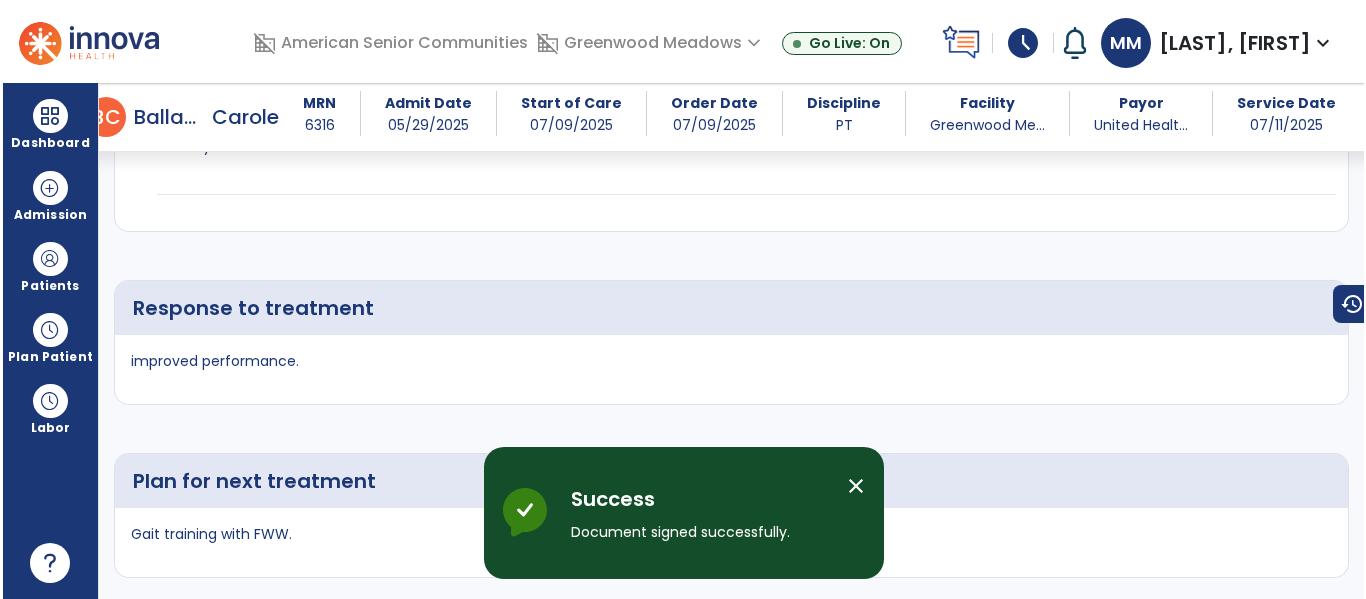 scroll, scrollTop: 4149, scrollLeft: 0, axis: vertical 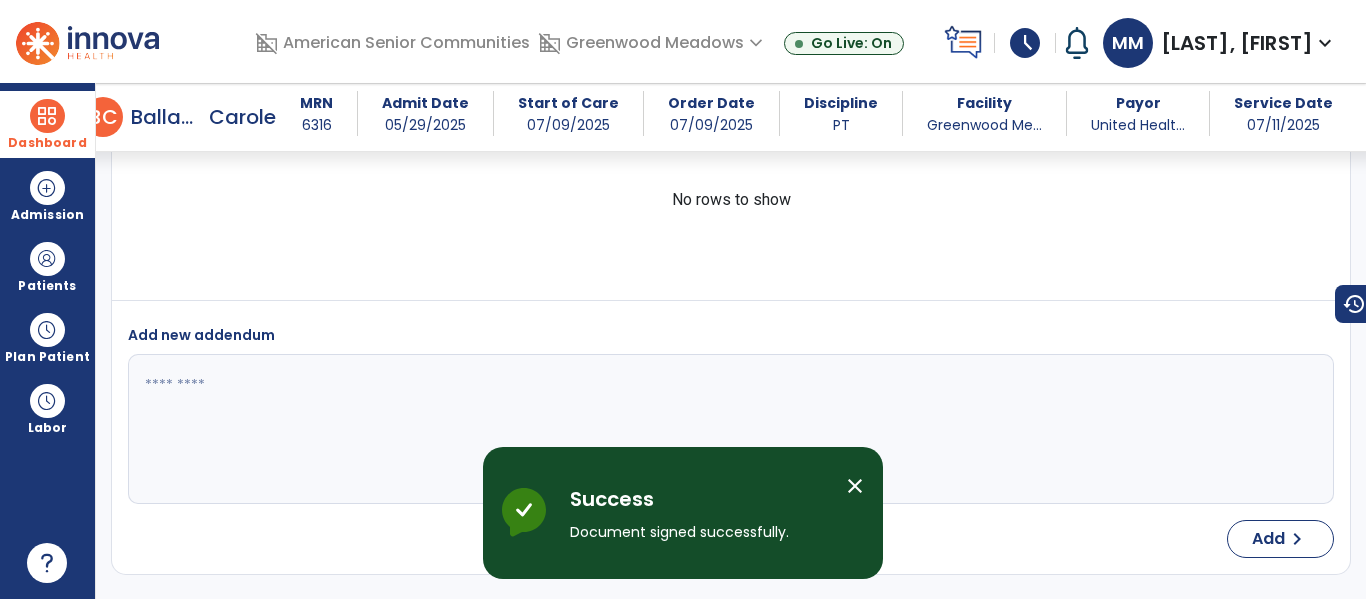 drag, startPoint x: 50, startPoint y: 124, endPoint x: 133, endPoint y: 122, distance: 83.02409 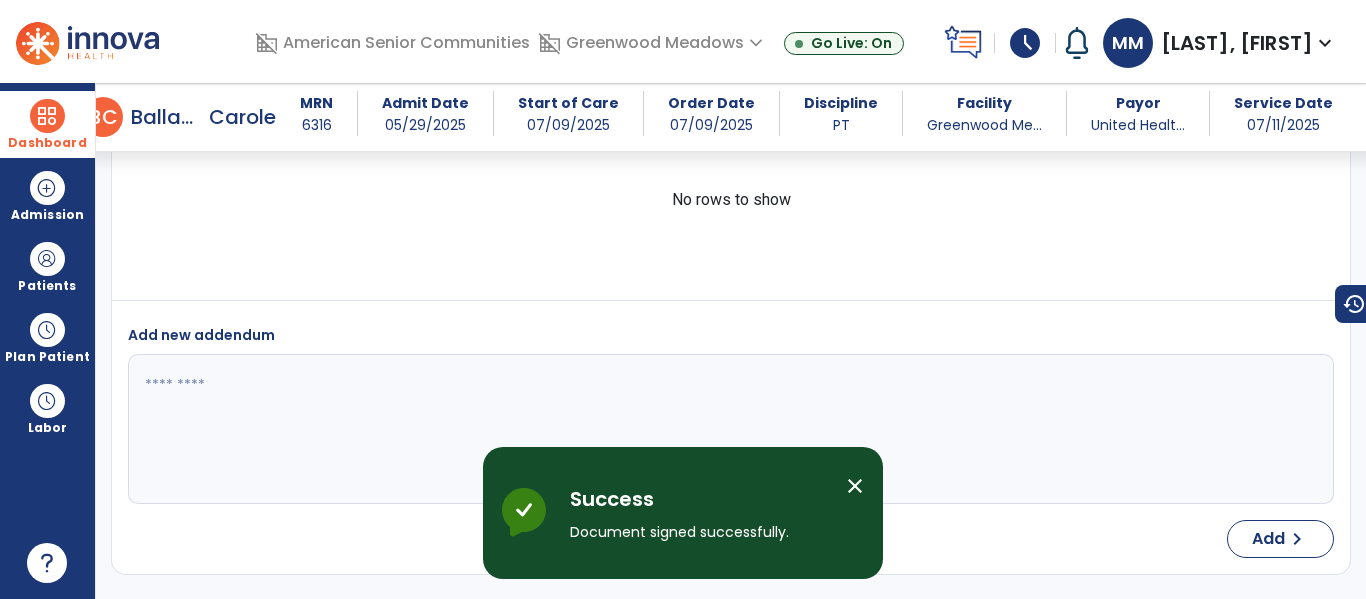 click at bounding box center (47, 116) 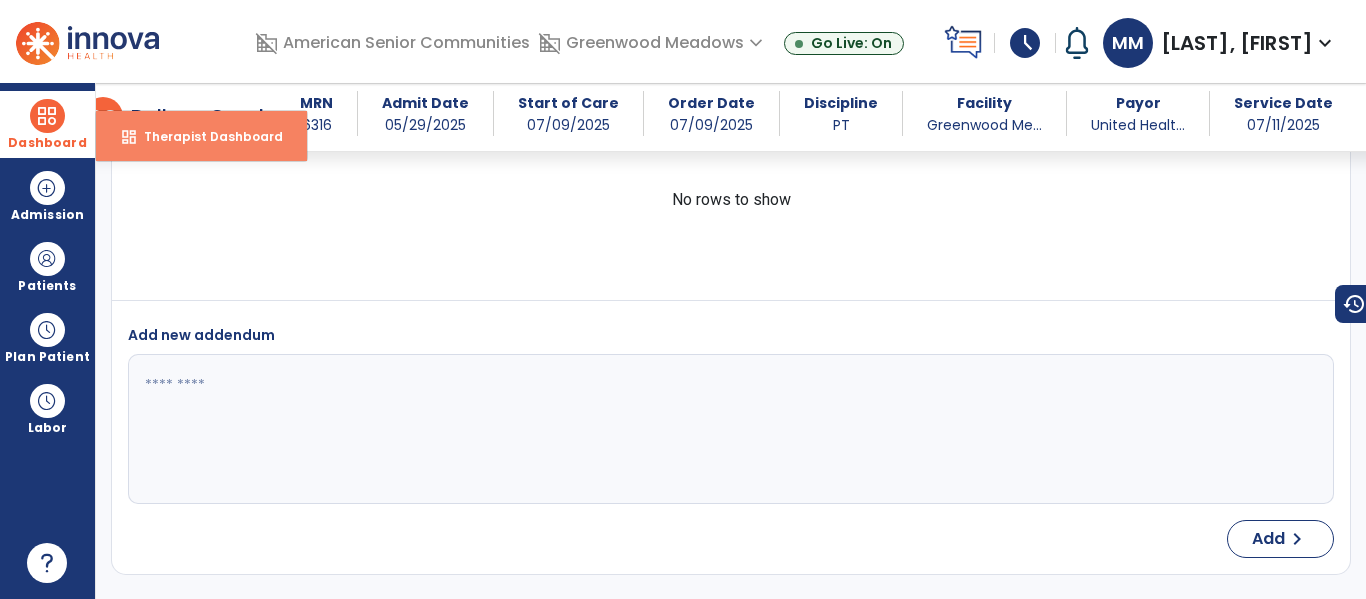 drag, startPoint x: 163, startPoint y: 122, endPoint x: 179, endPoint y: 123, distance: 16.03122 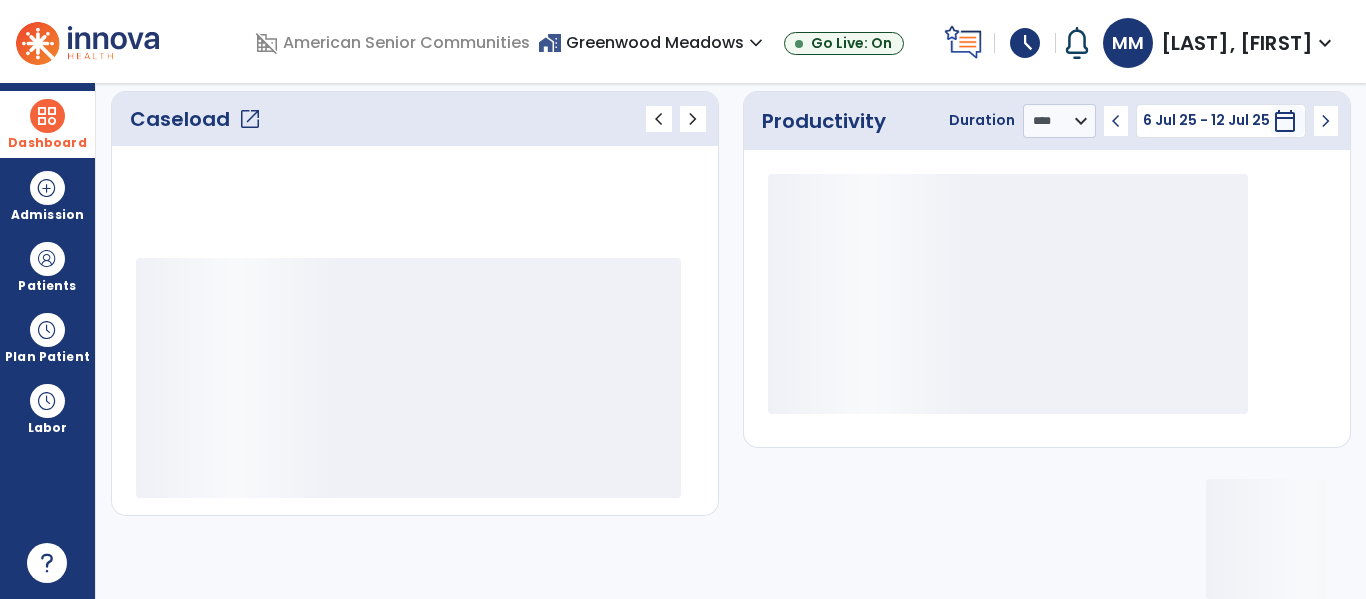 scroll, scrollTop: 276, scrollLeft: 0, axis: vertical 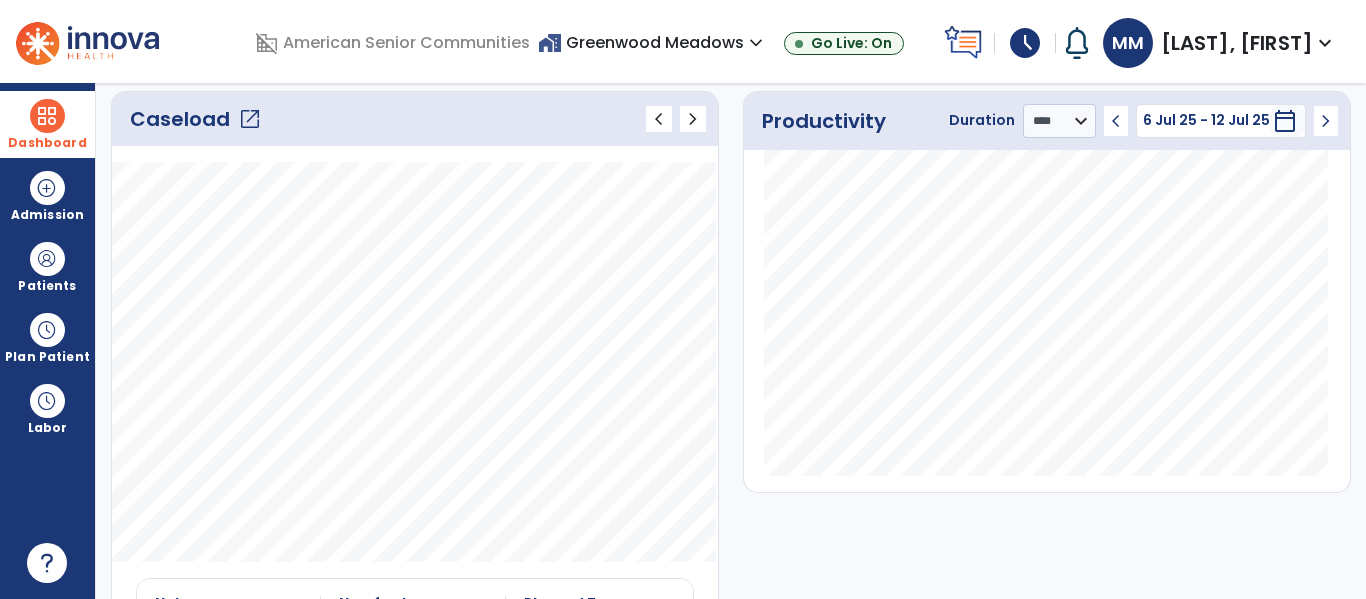 click on "open_in_new" 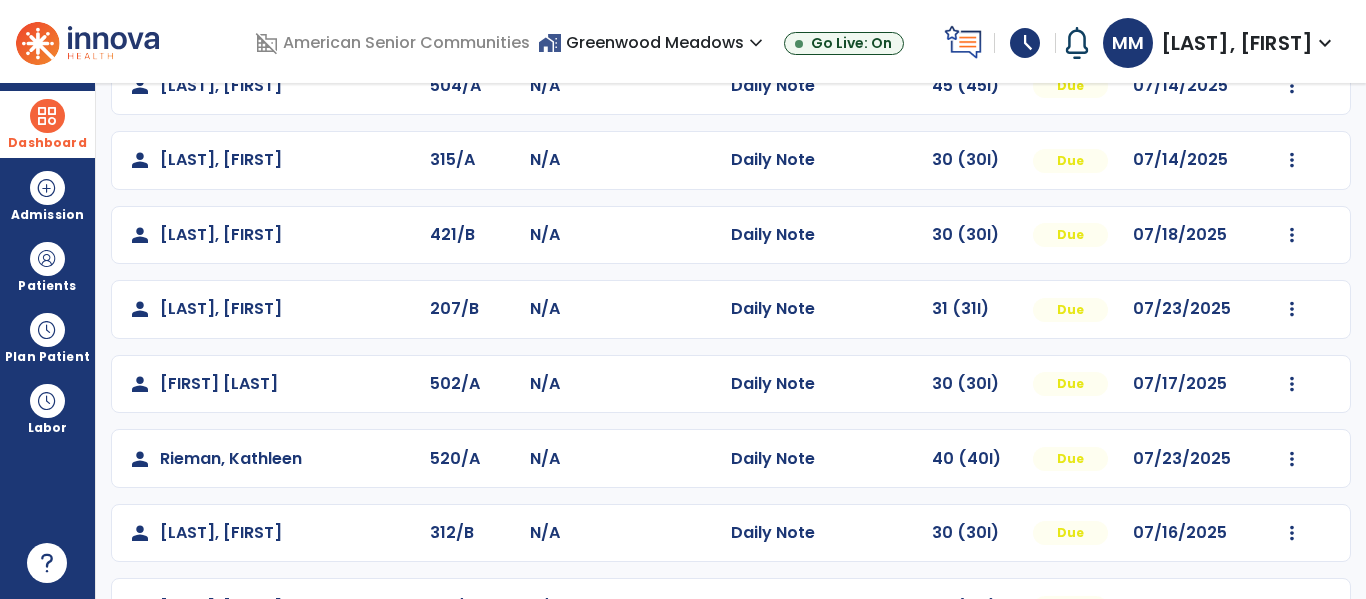 scroll, scrollTop: 427, scrollLeft: 0, axis: vertical 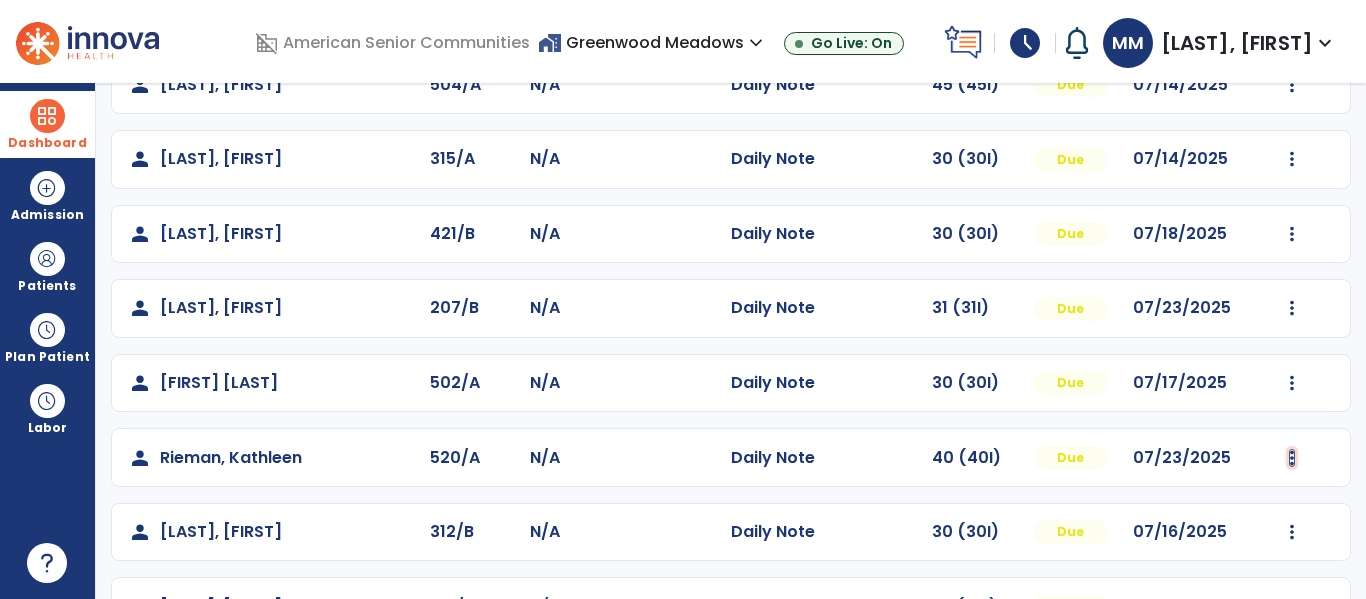 click at bounding box center (1293, -139) 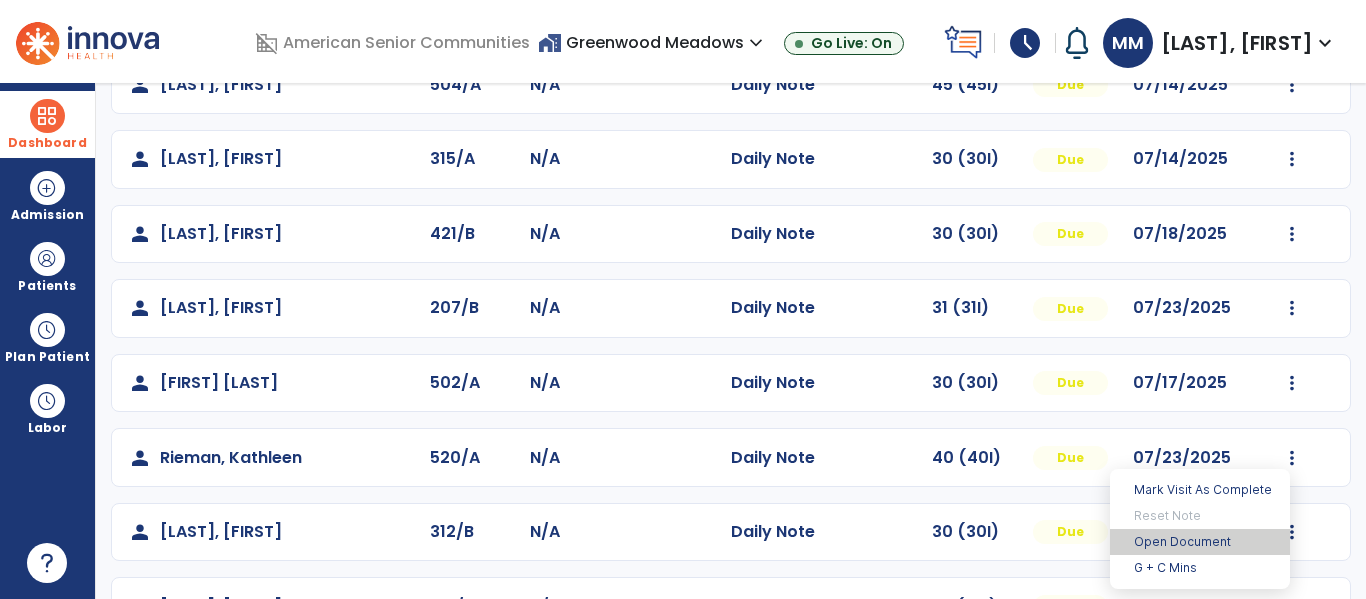 click on "Open Document" at bounding box center [1200, 542] 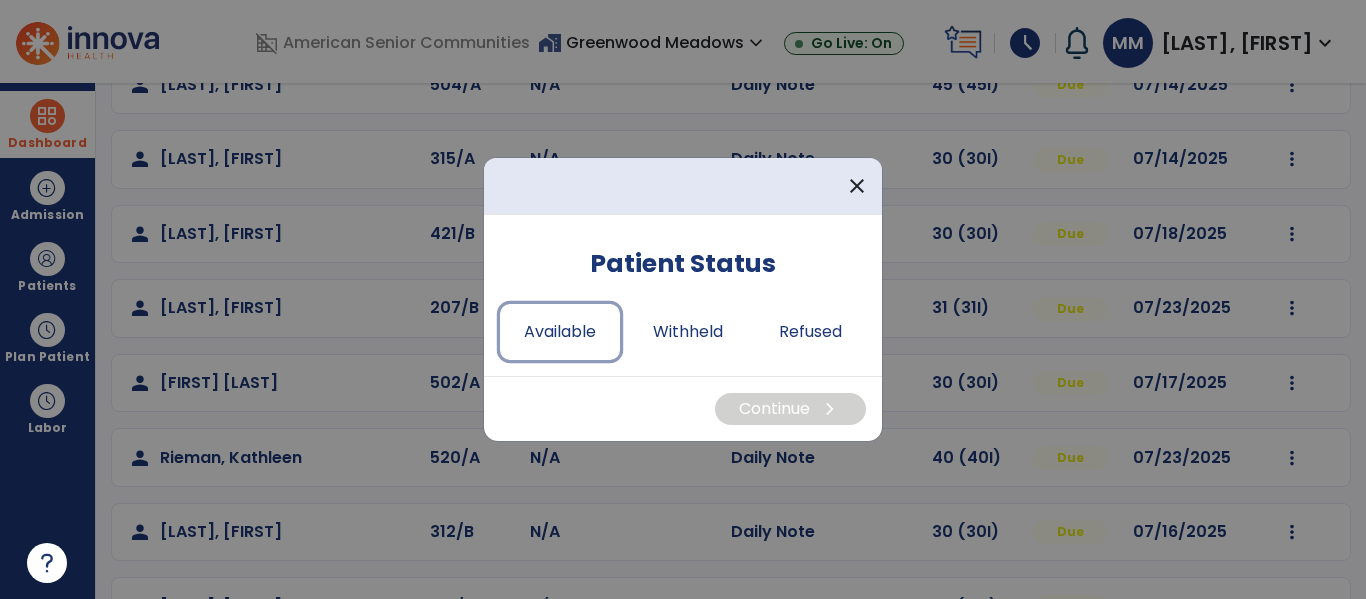 drag, startPoint x: 544, startPoint y: 331, endPoint x: 689, endPoint y: 392, distance: 157.30861 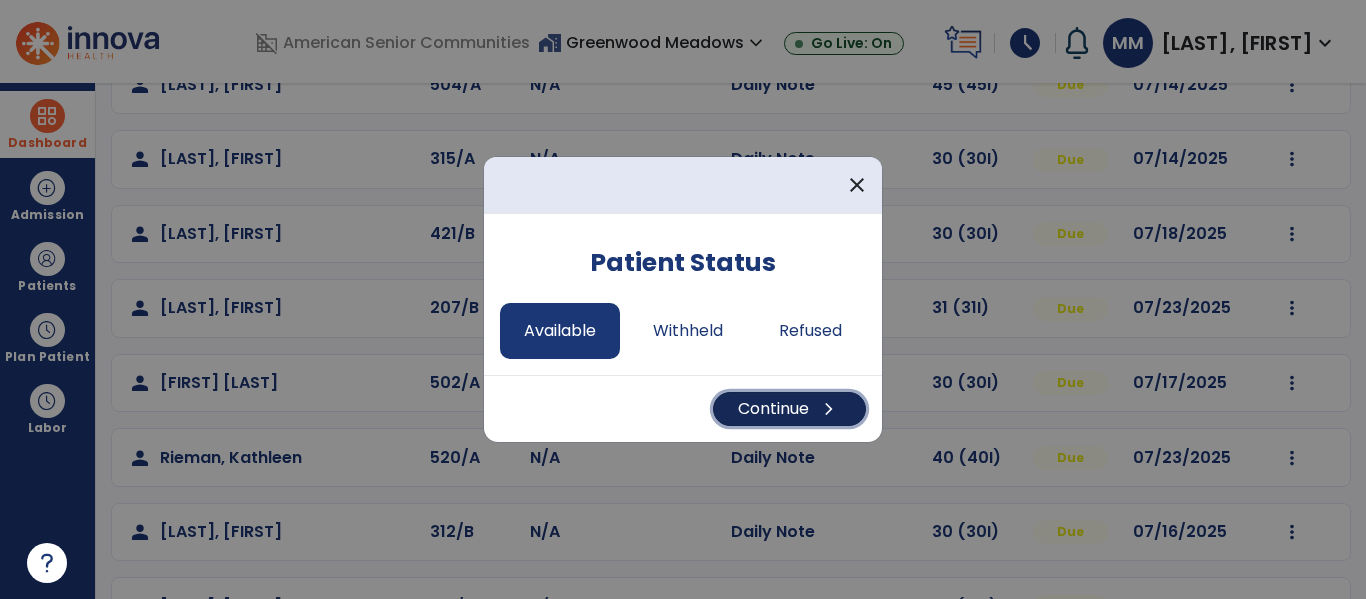 click on "Continue   chevron_right" at bounding box center [789, 409] 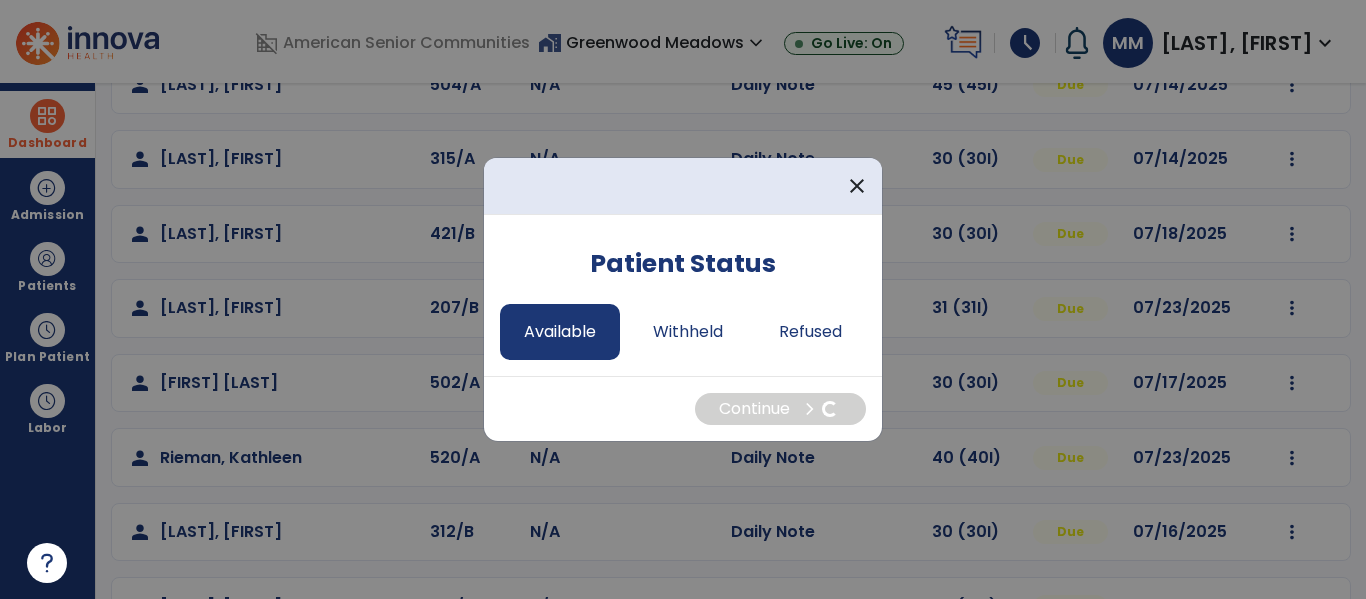 select on "*" 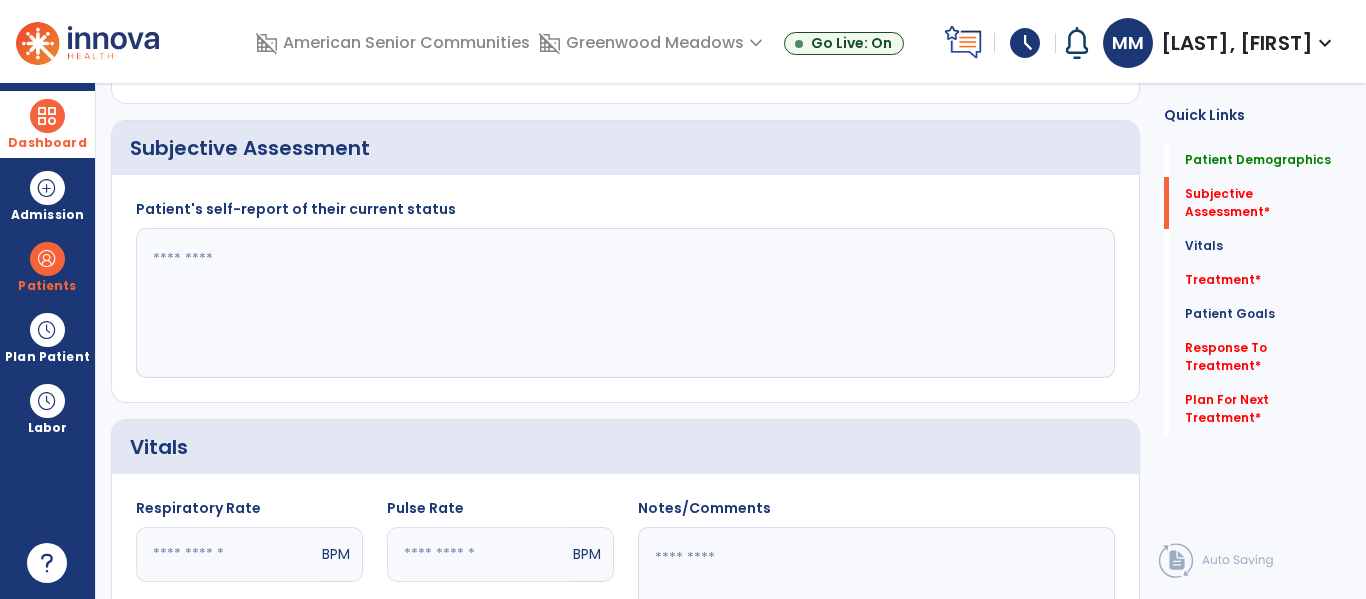 click 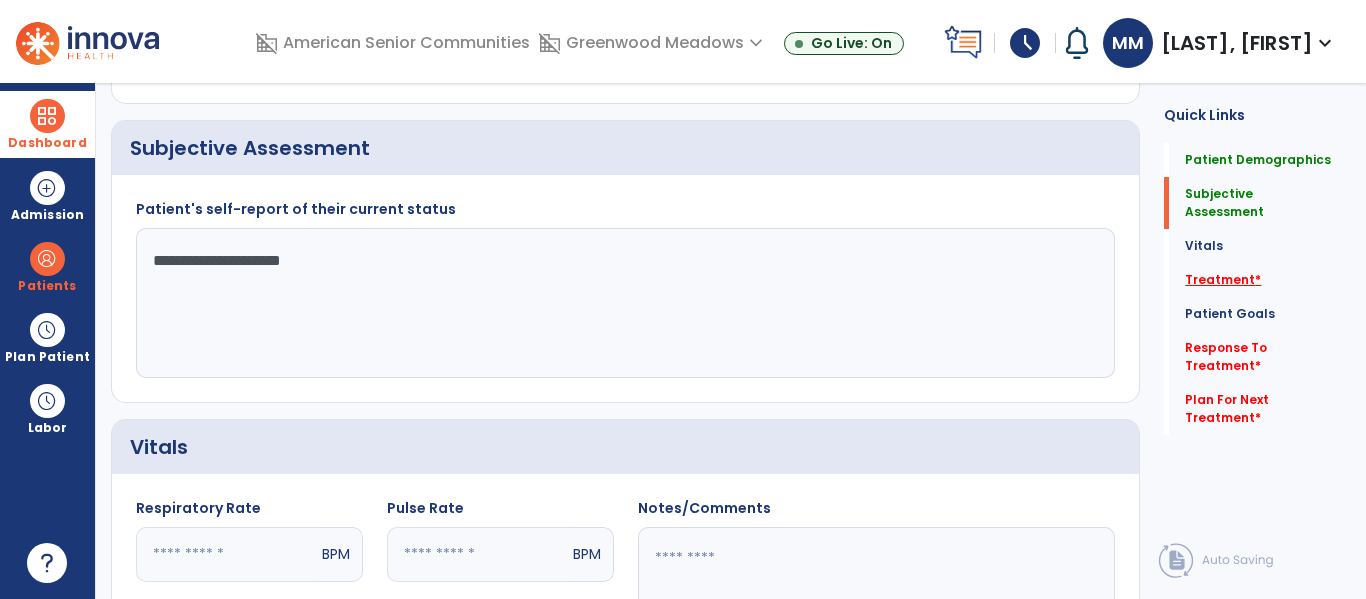 type on "**********" 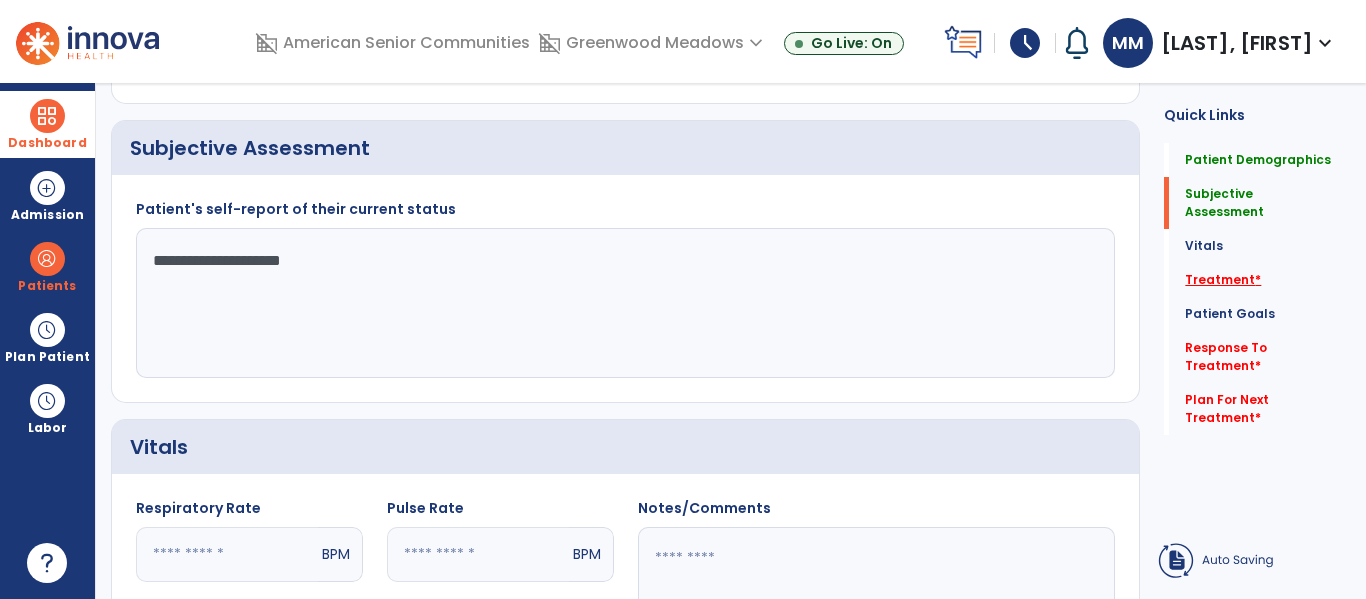 click on "Treatment   *" 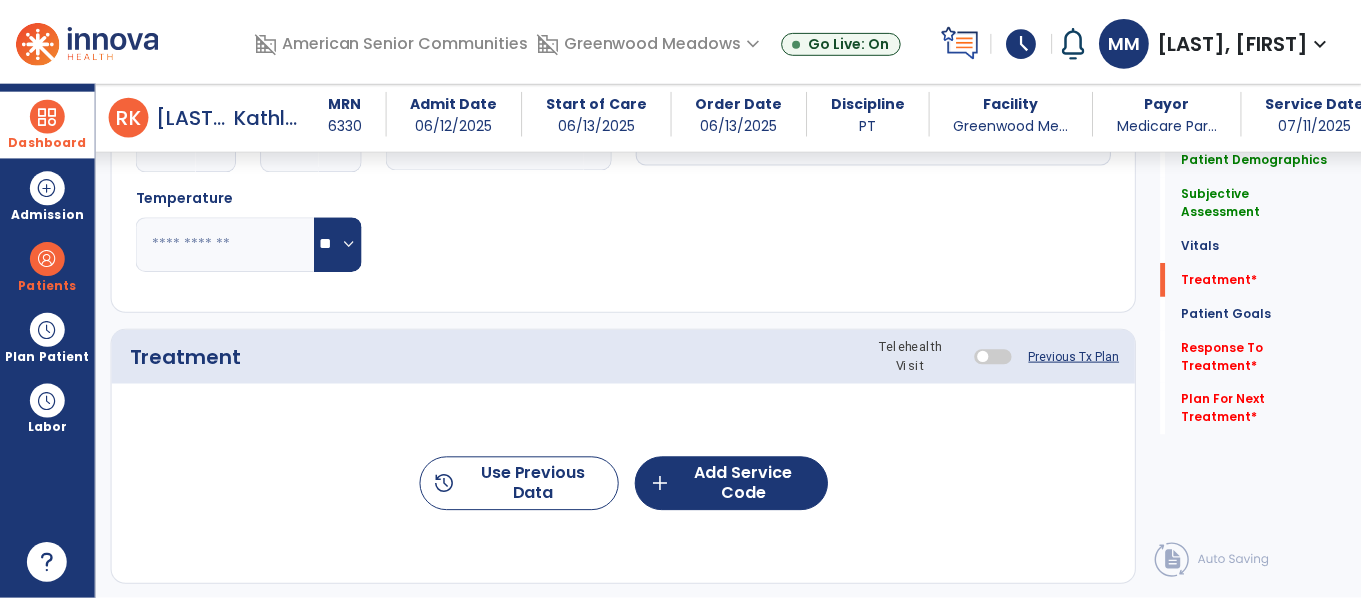 scroll, scrollTop: 1055, scrollLeft: 0, axis: vertical 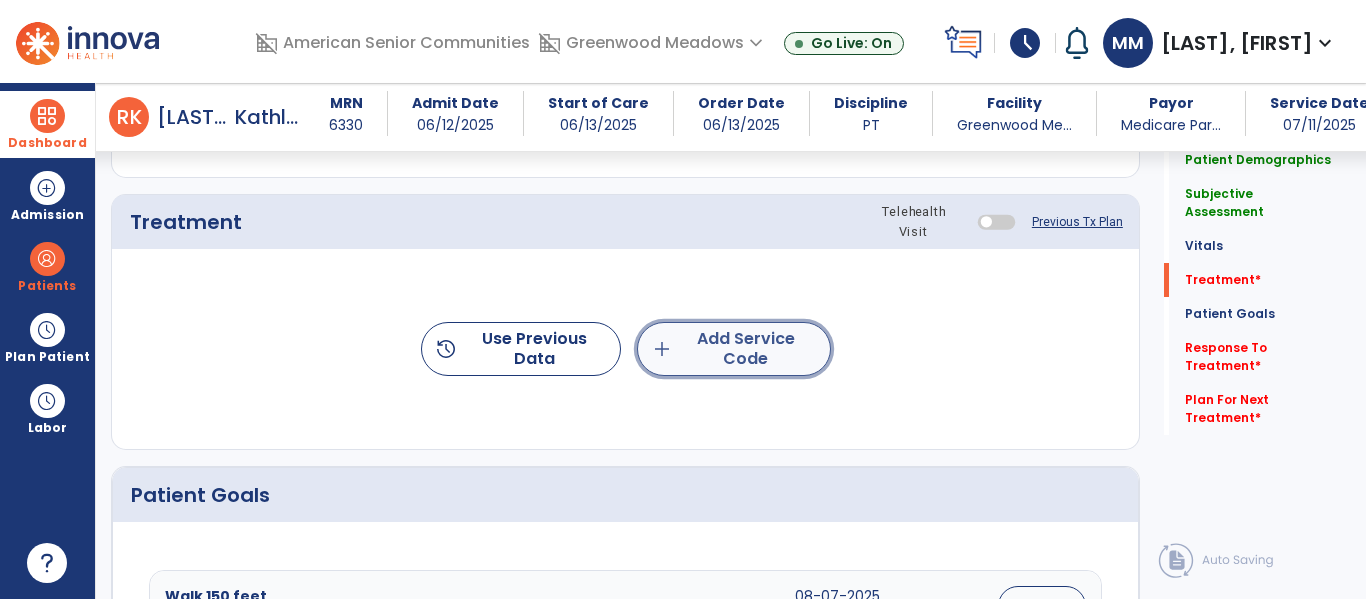 click on "add  Add Service Code" 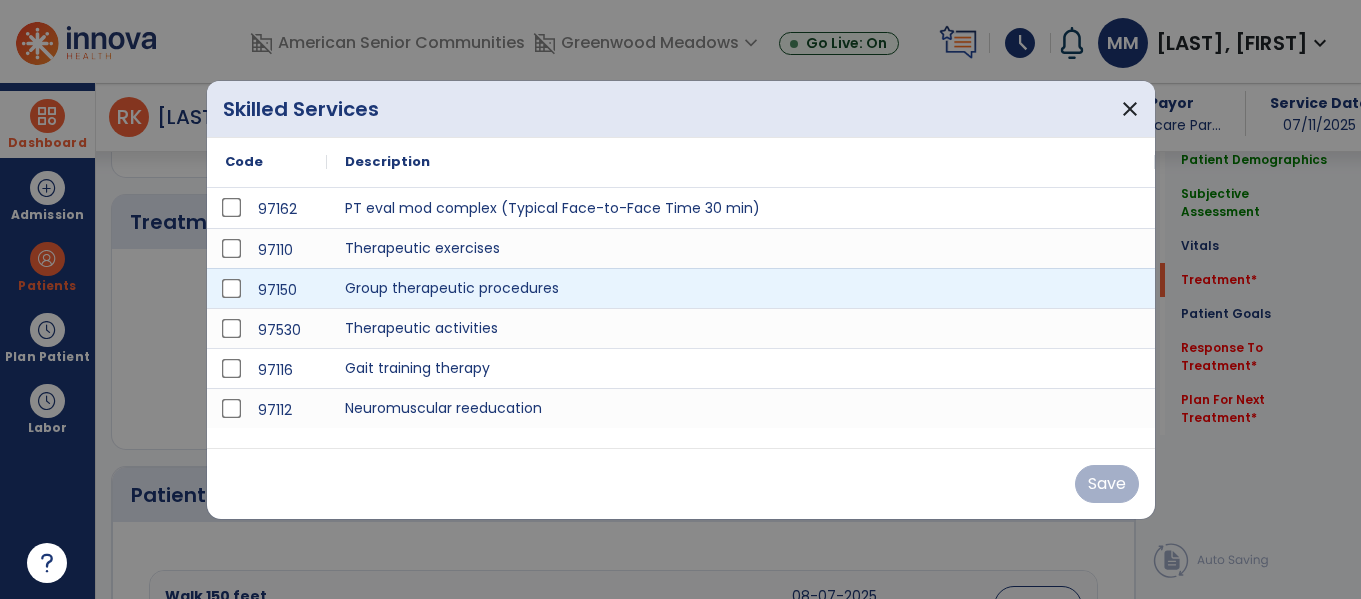 scroll, scrollTop: 1055, scrollLeft: 0, axis: vertical 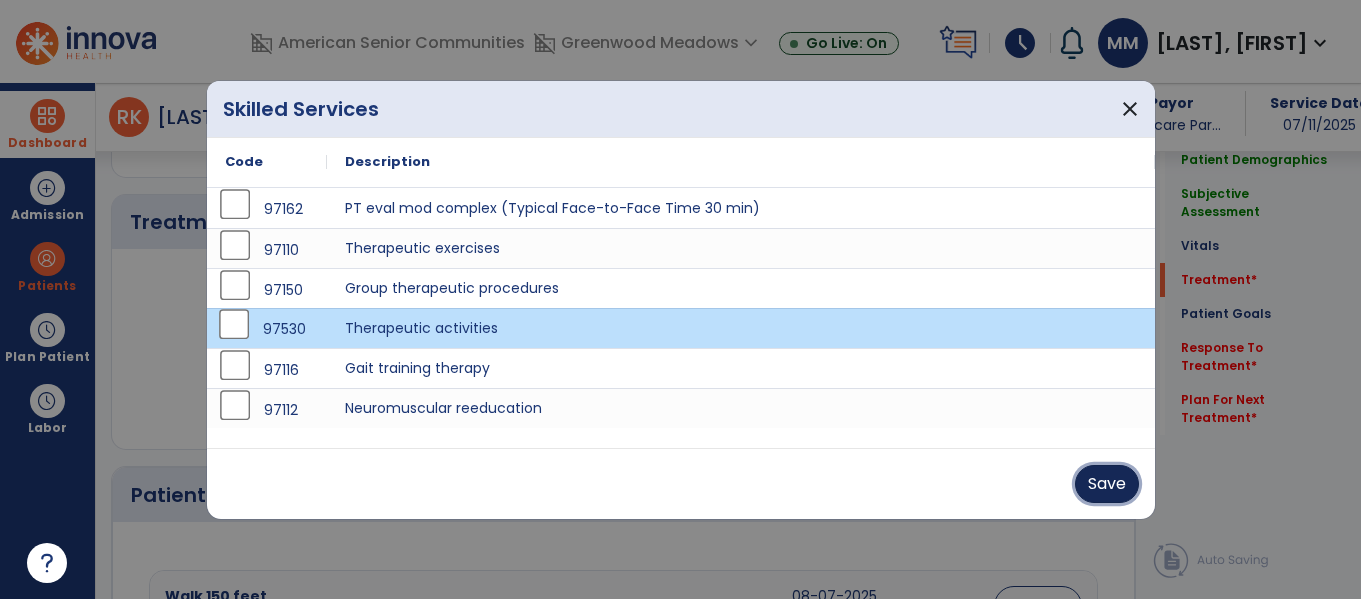 click on "Save" at bounding box center (1107, 484) 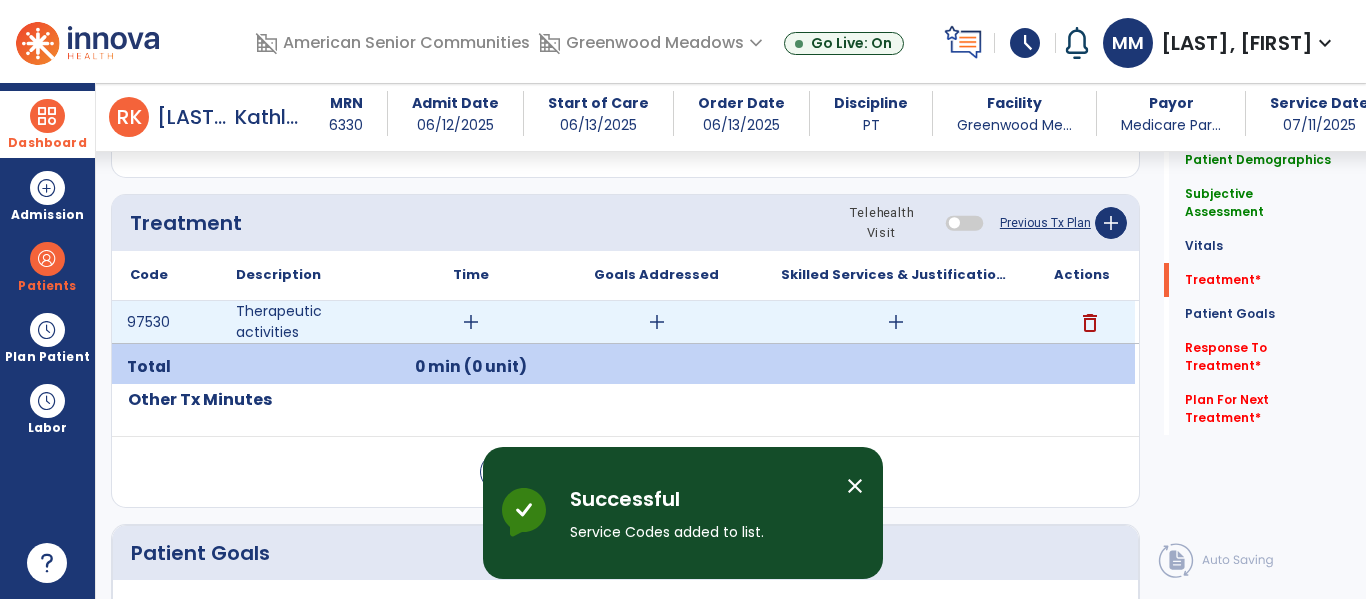 click on "add" at bounding box center [471, 322] 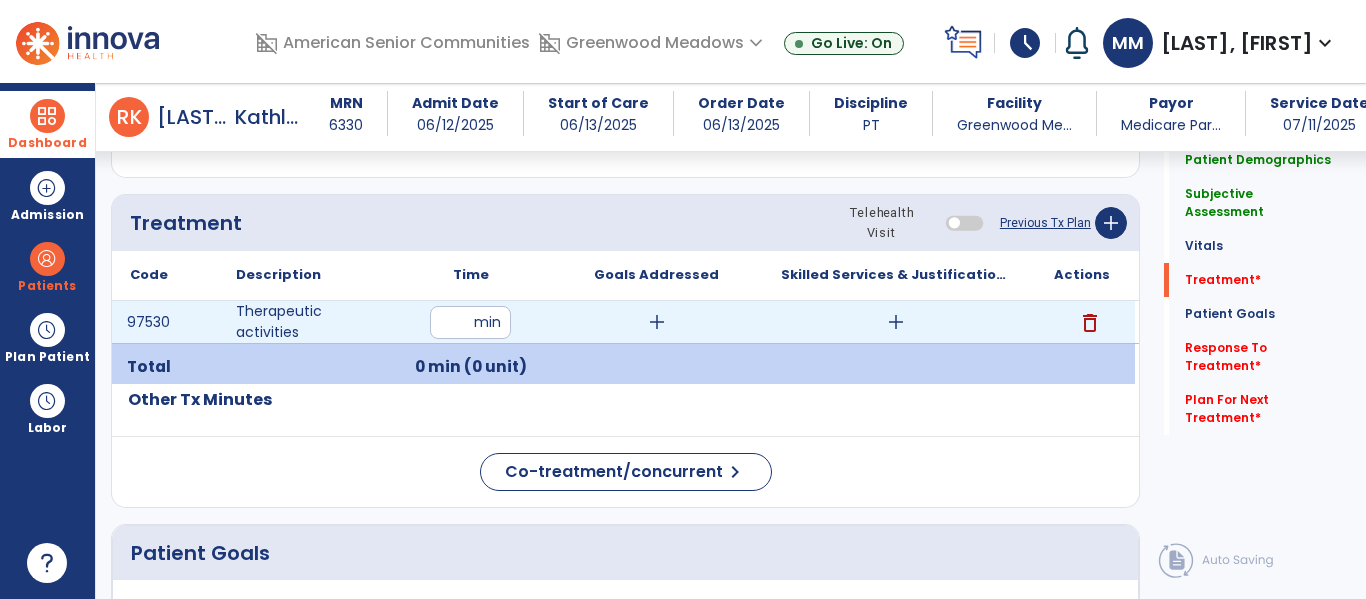 type on "**" 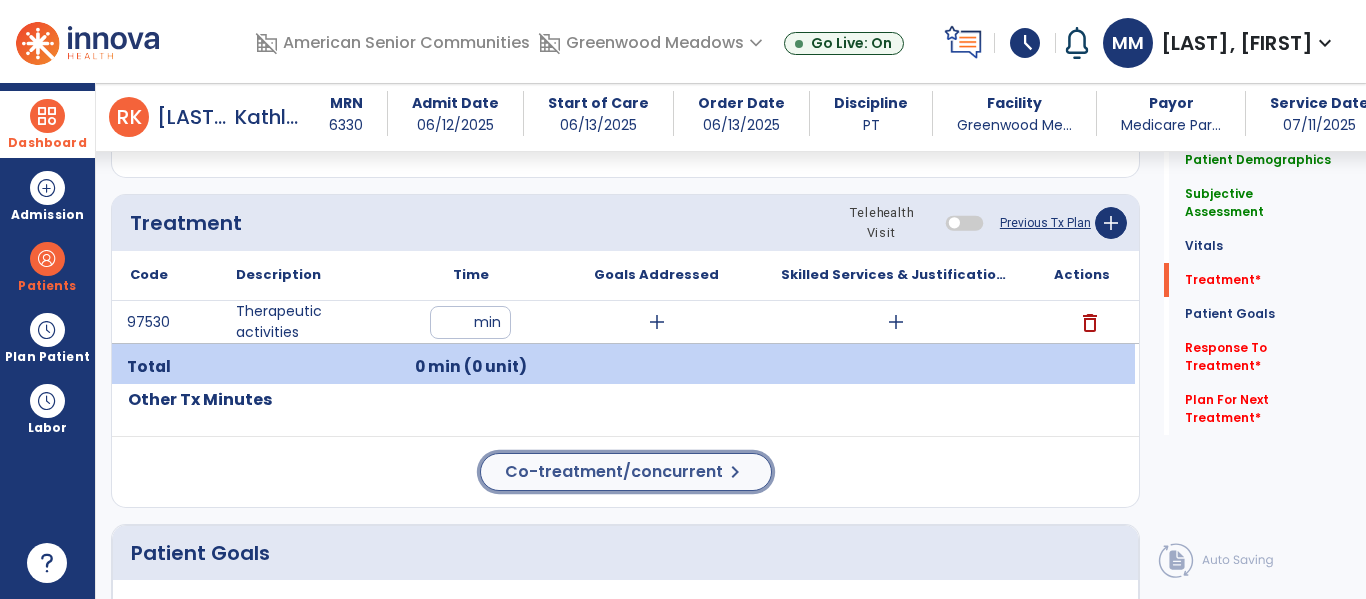 click on "Co-treatment/concurrent" 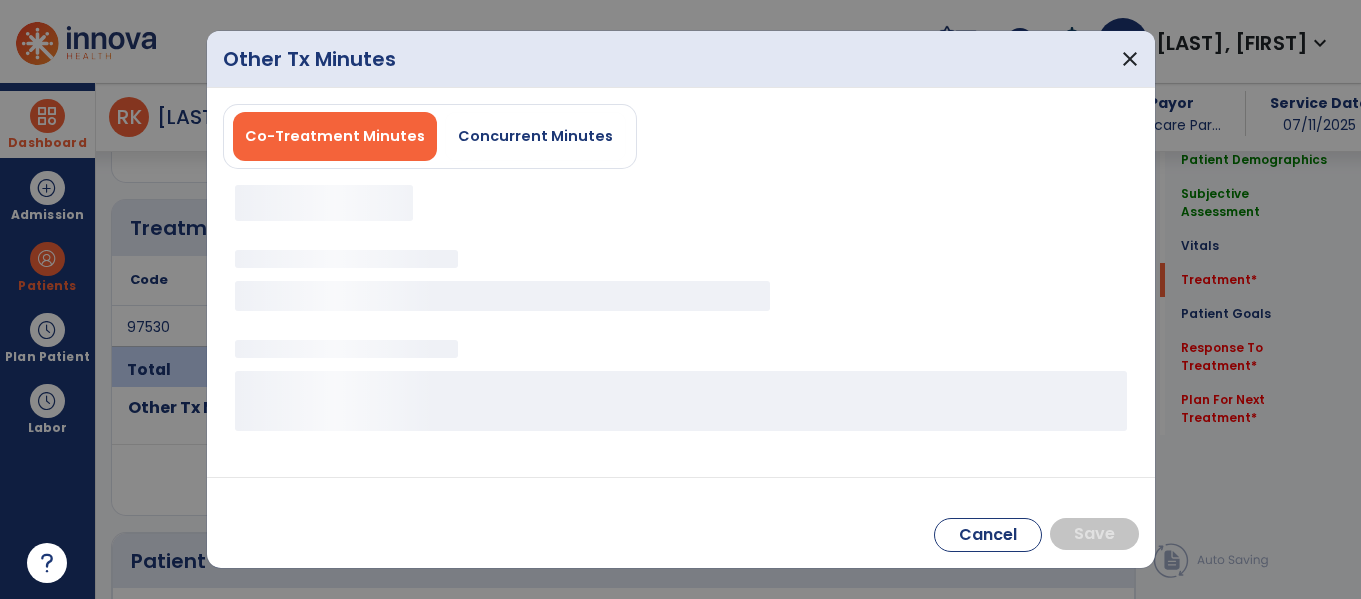scroll, scrollTop: 1055, scrollLeft: 0, axis: vertical 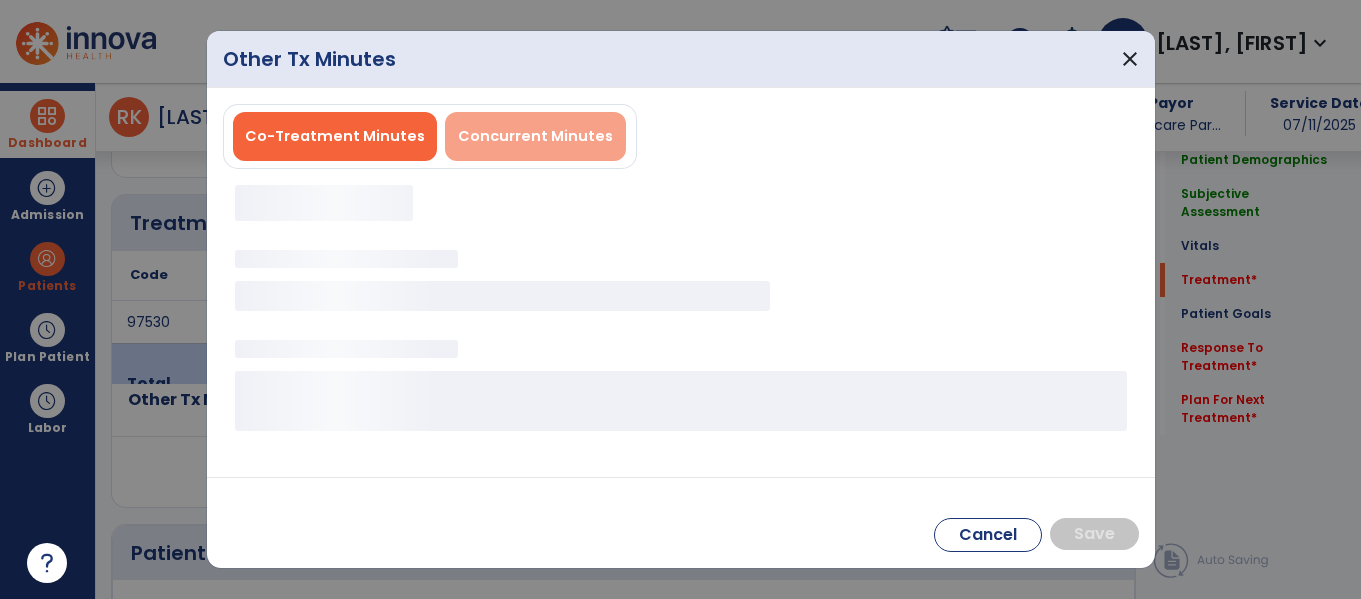 click on "Concurrent Minutes" at bounding box center (535, 136) 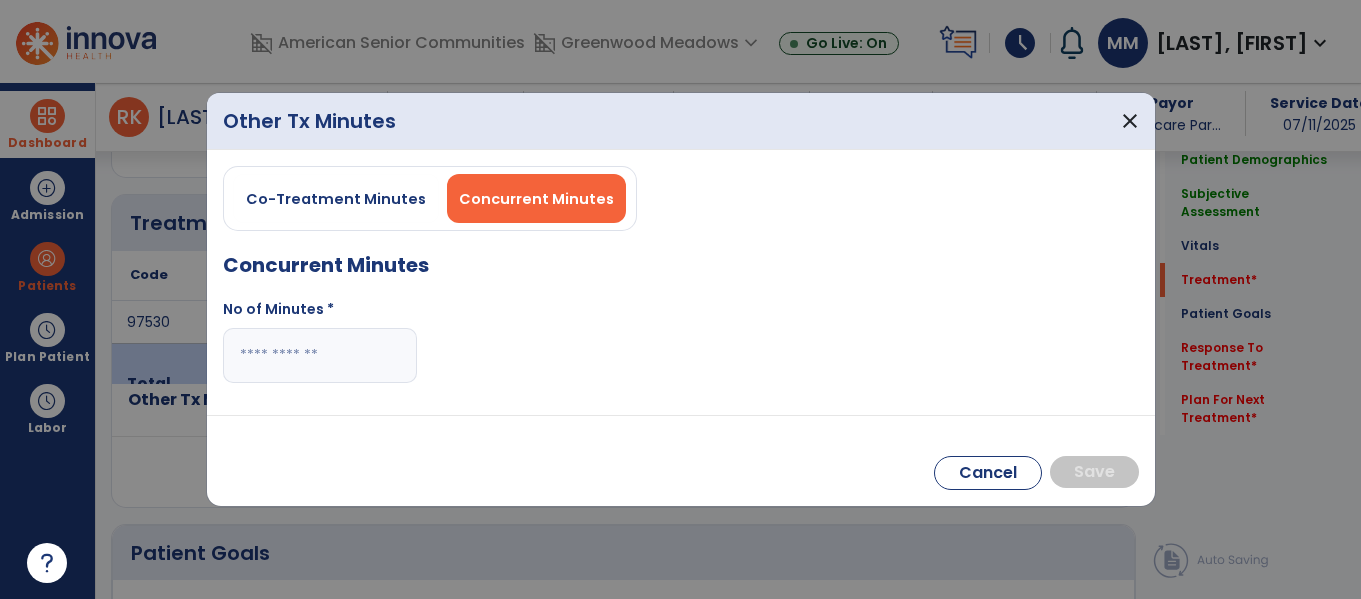 click at bounding box center [320, 355] 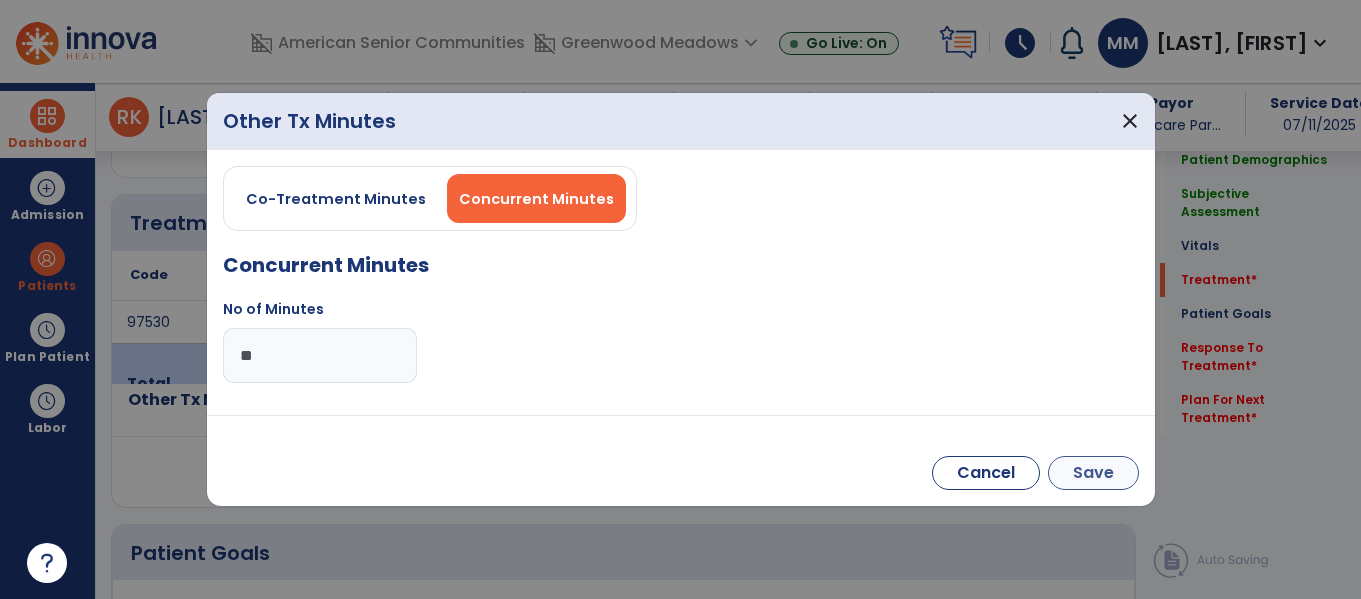 type on "**" 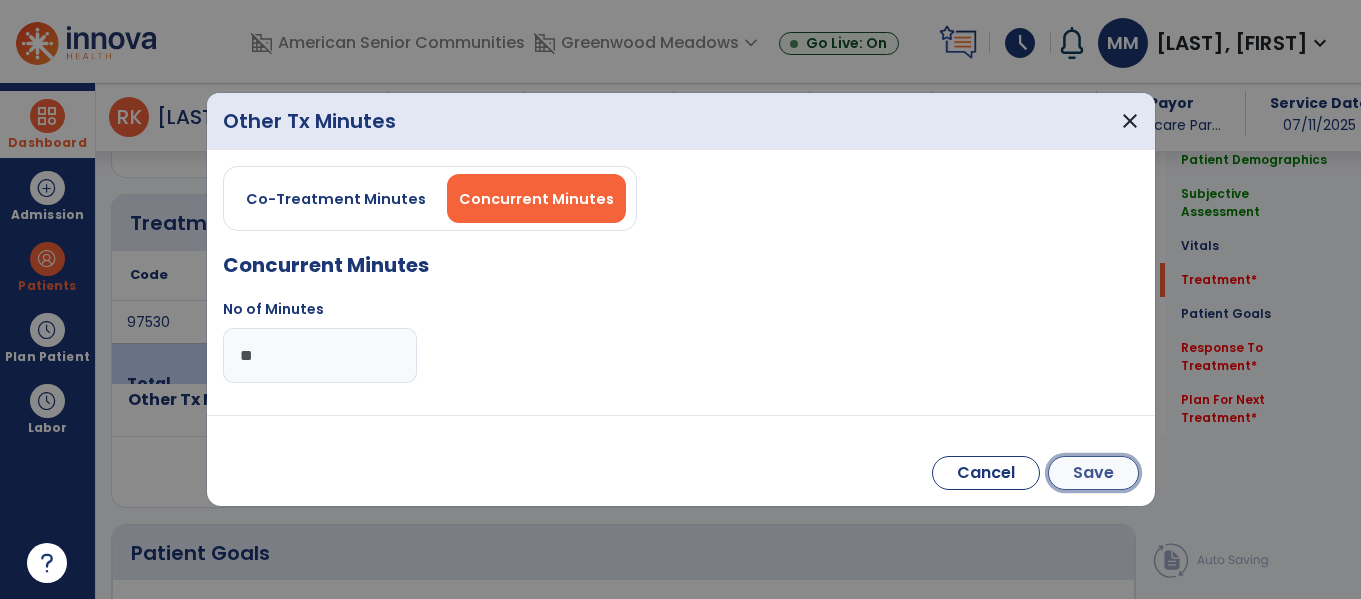 click on "Save" at bounding box center [1093, 473] 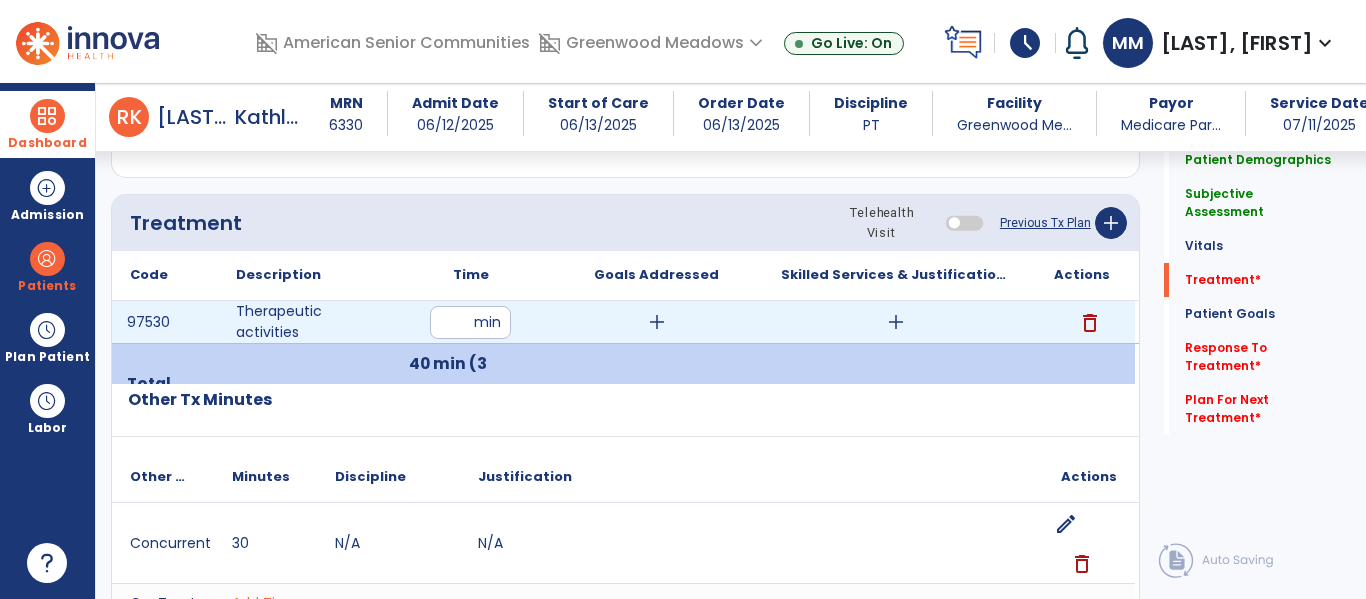 click on "add" at bounding box center [896, 322] 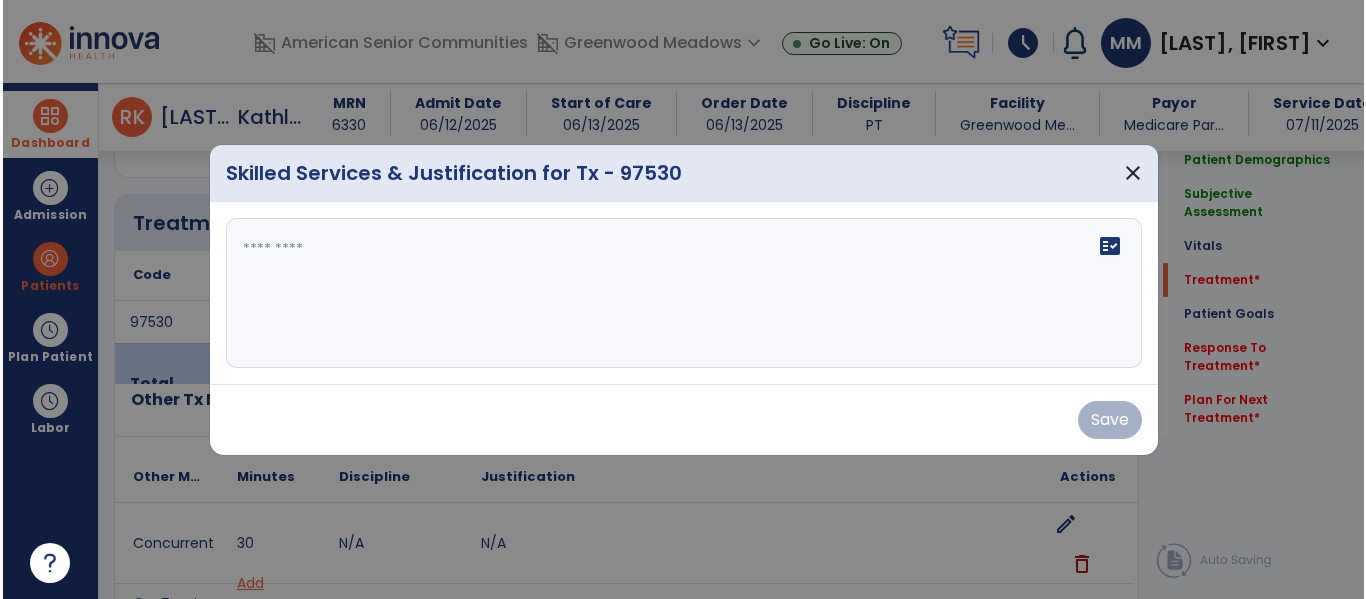 scroll, scrollTop: 1055, scrollLeft: 0, axis: vertical 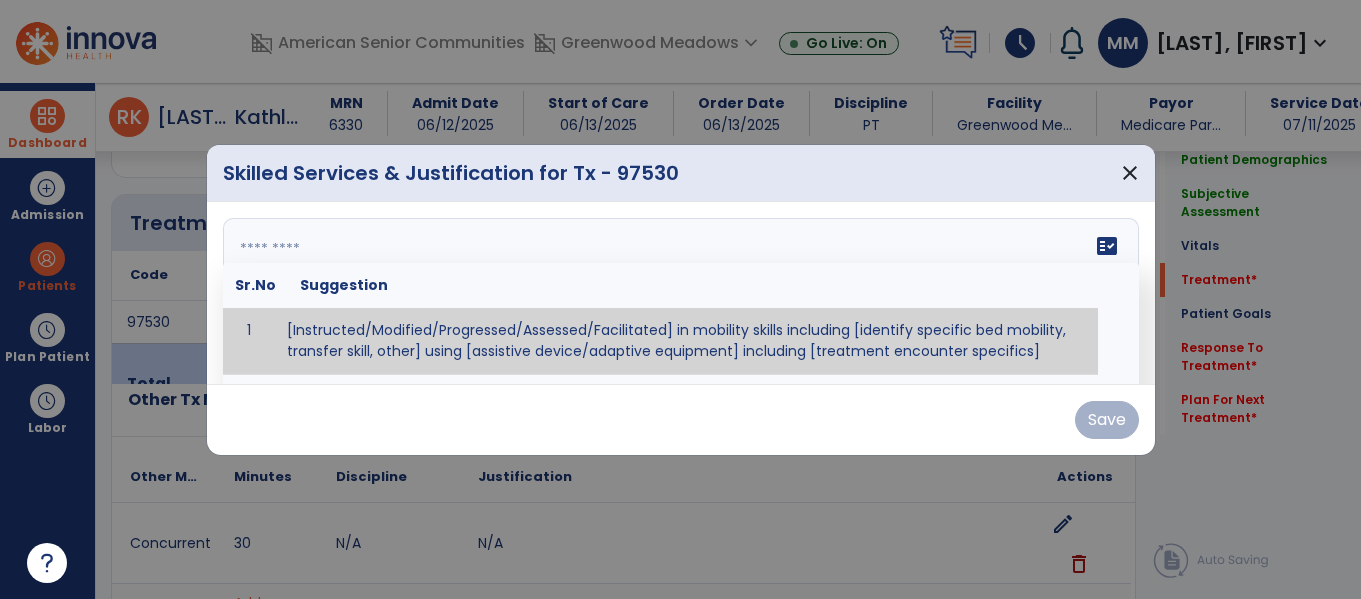 click on "fact_check  Sr.No Suggestion 1 [Instructed/Modified/Progressed/Assessed/Facilitated] in mobility skills including [identify specific bed mobility, transfer skill, other] using [assistive device/adaptive equipment] including [treatment encounter specifics]" at bounding box center [681, 293] 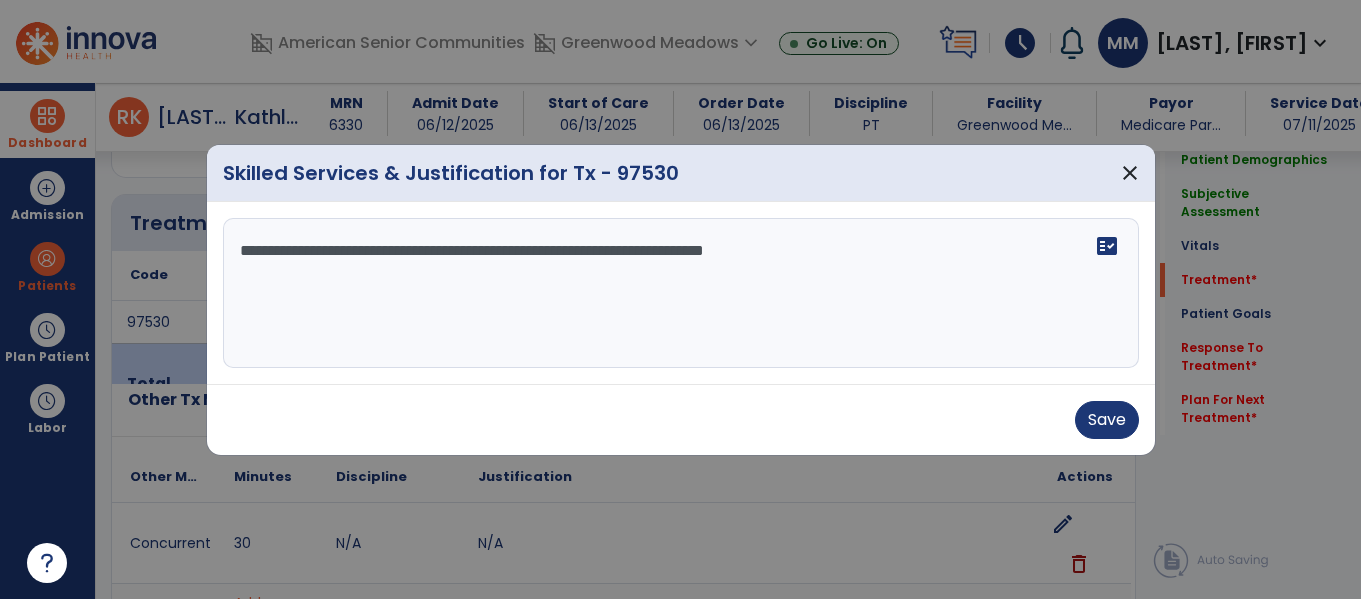 click on "**********" at bounding box center (681, 293) 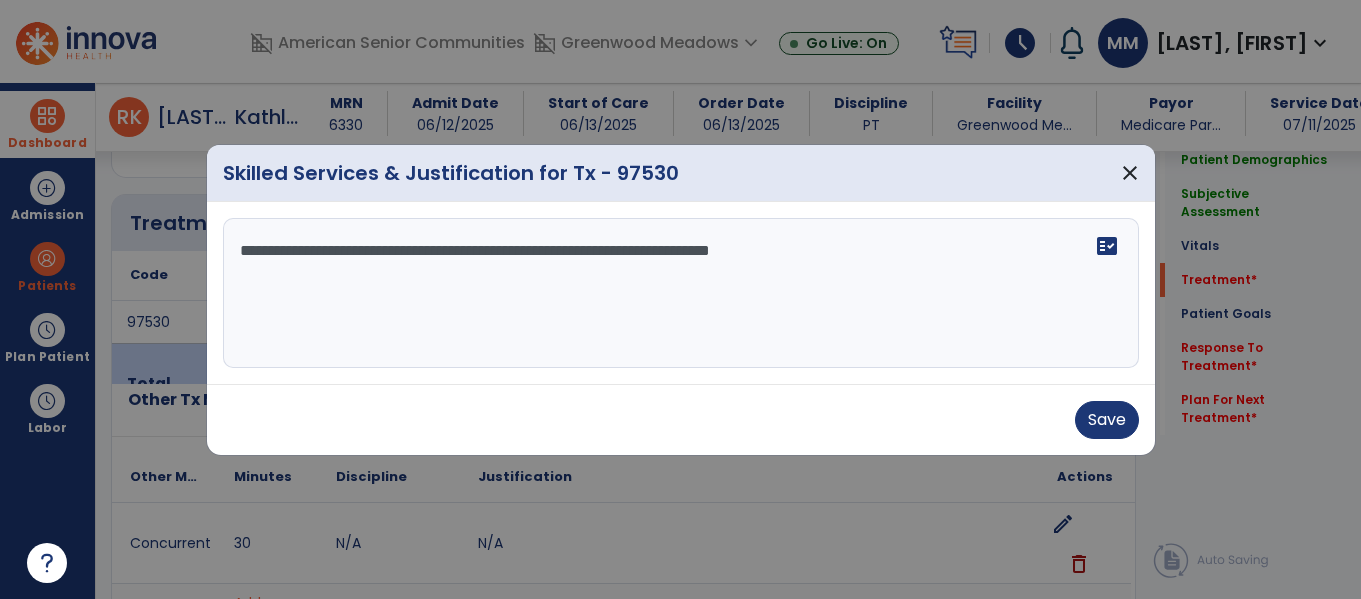 click on "**********" at bounding box center (681, 293) 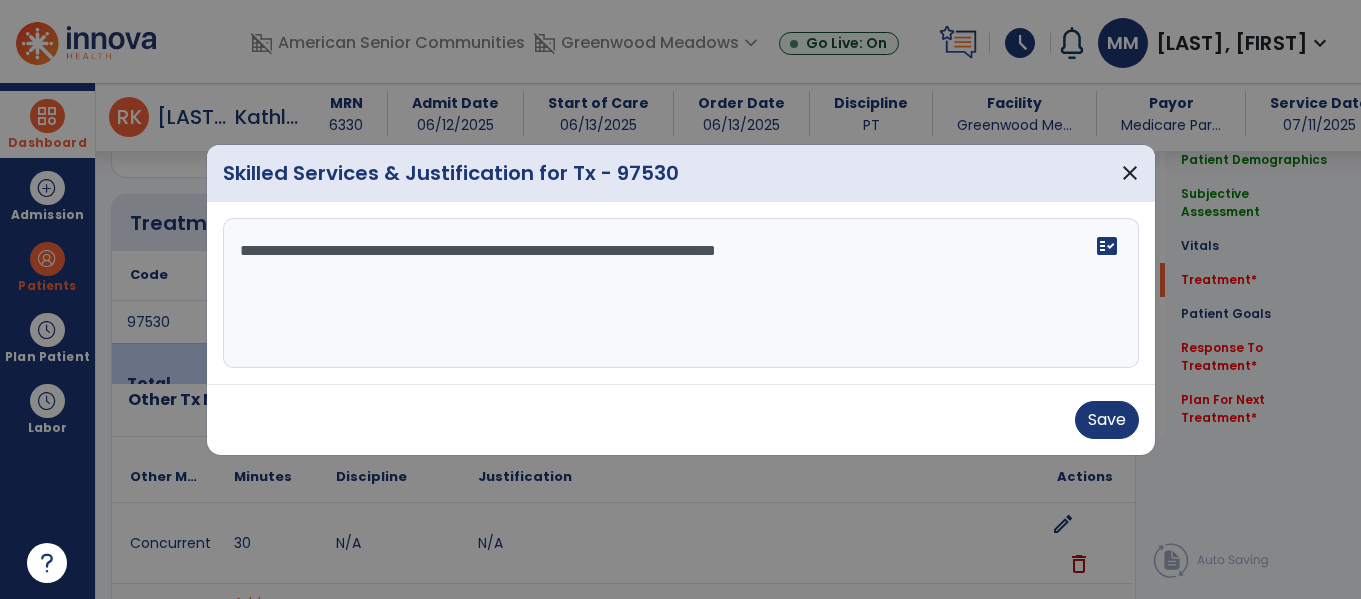 click on "**********" at bounding box center [681, 293] 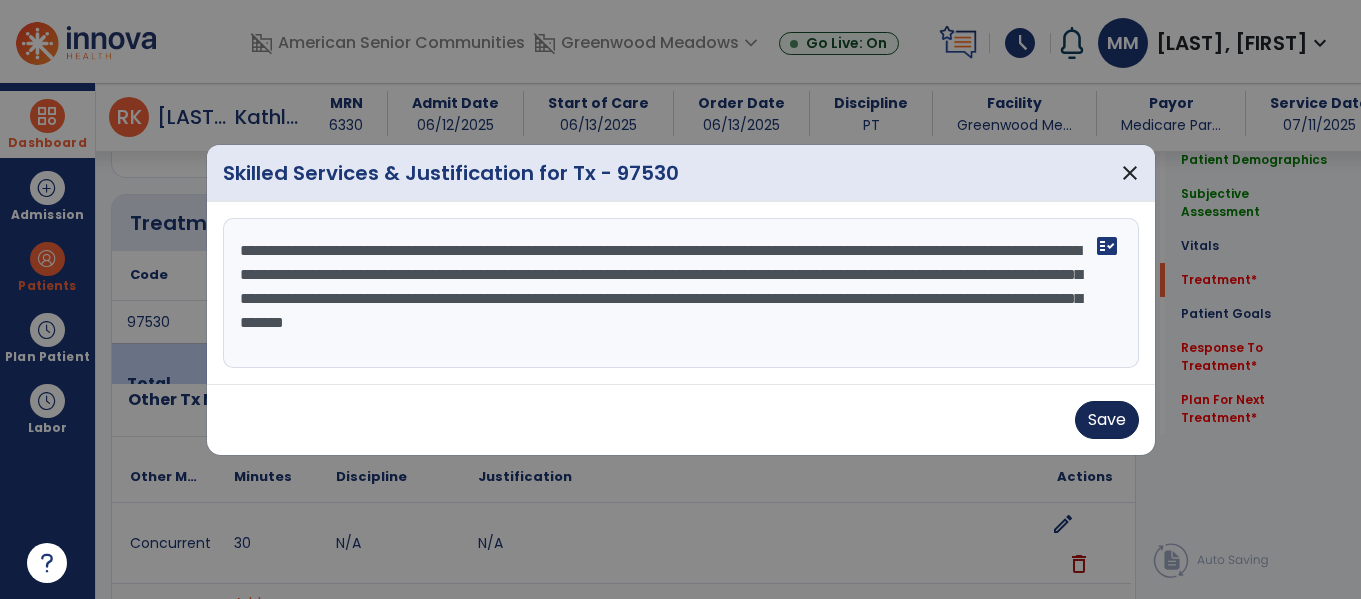 type on "**********" 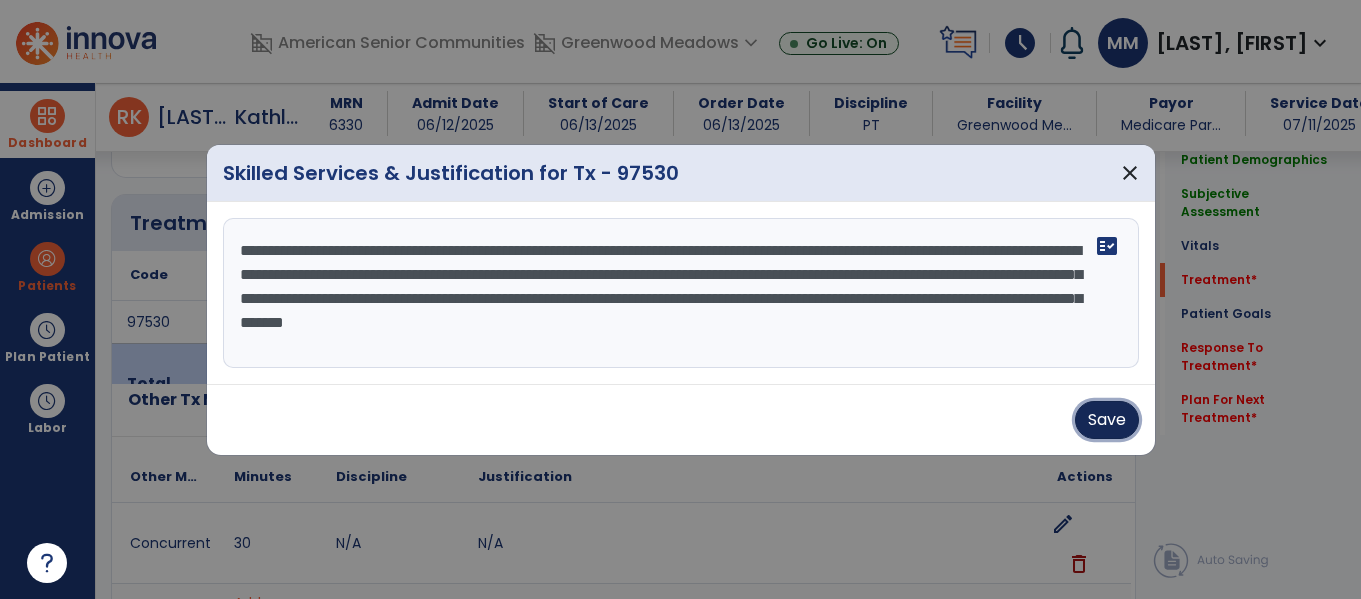 drag, startPoint x: 1098, startPoint y: 423, endPoint x: 966, endPoint y: 428, distance: 132.09467 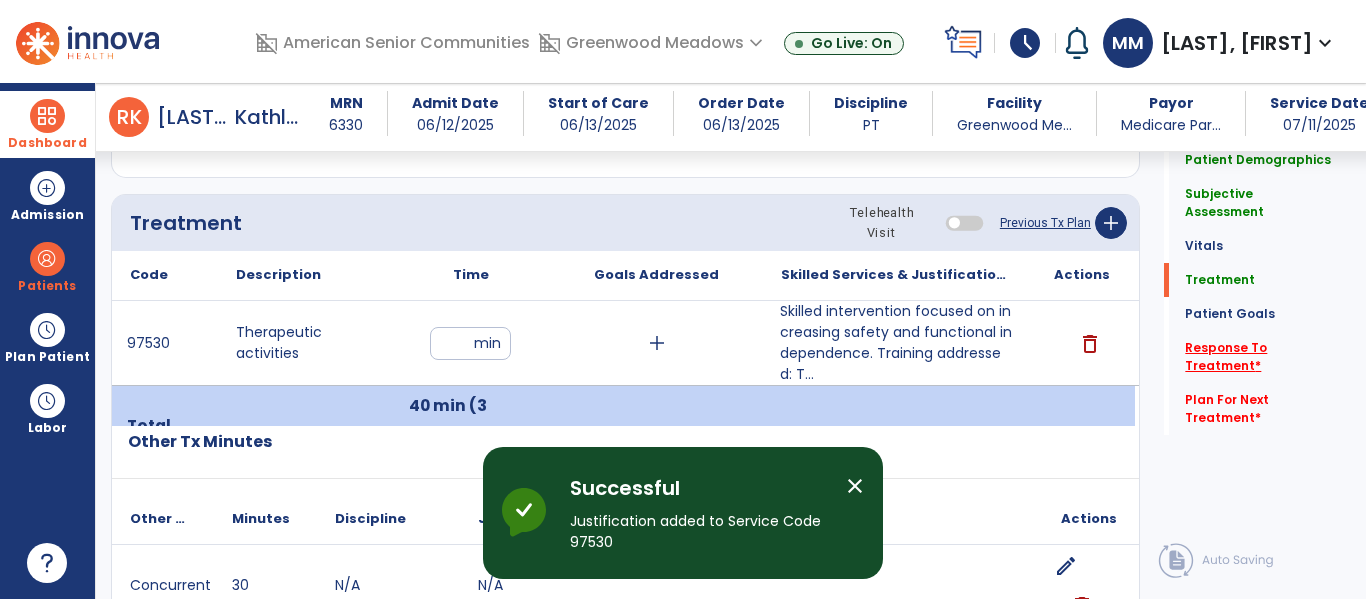 drag, startPoint x: 1236, startPoint y: 329, endPoint x: 1205, endPoint y: 337, distance: 32.01562 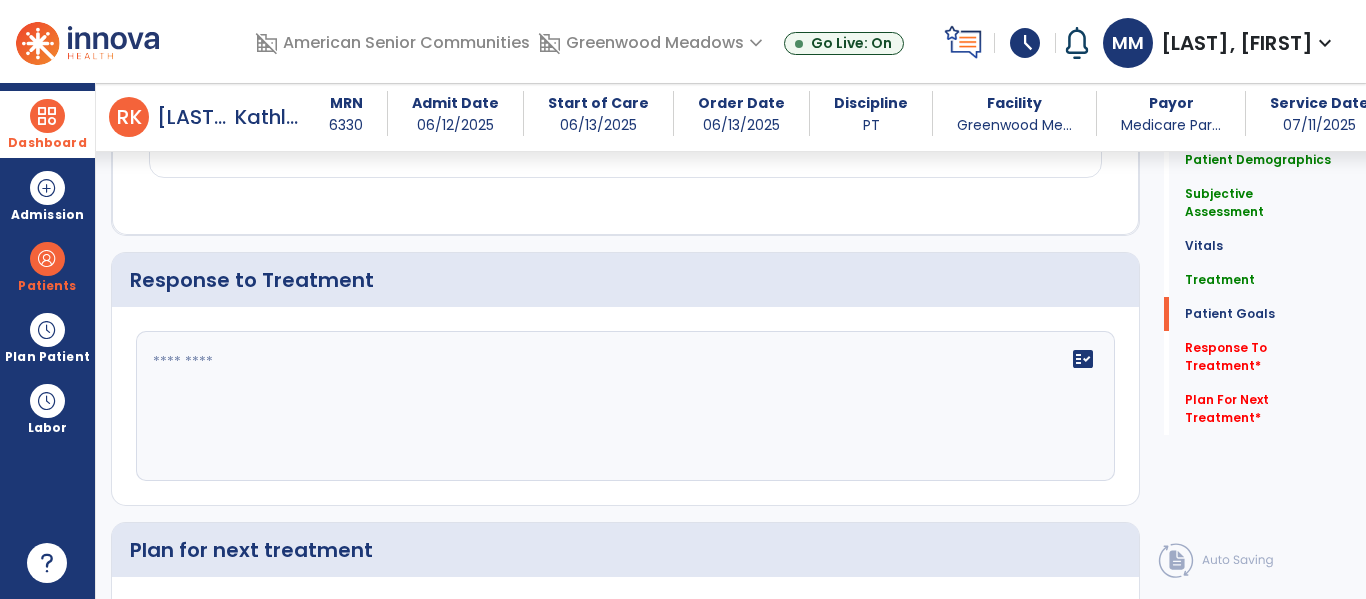 scroll, scrollTop: 3105, scrollLeft: 0, axis: vertical 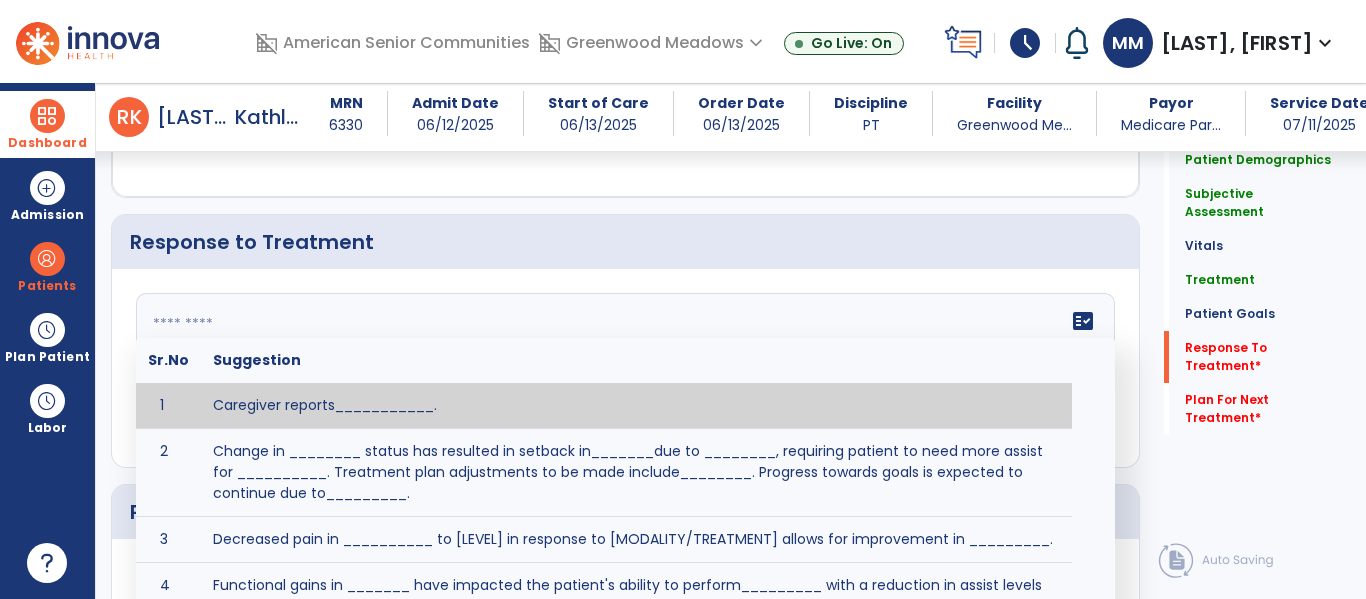 click on "fact_check  Sr.No Suggestion 1 Caregiver reports___________. 2 Change in ________ status has resulted in setback in_______due to ________, requiring patient to need more assist for __________.   Treatment plan adjustments to be made include________.  Progress towards goals is expected to continue due to_________. 3 Decreased pain in __________ to [LEVEL] in response to [MODALITY/TREATMENT] allows for improvement in _________. 4 Functional gains in _______ have impacted the patient's ability to perform_________ with a reduction in assist levels to_________. 5 Functional progress this week has been significant due to__________. 6 Gains in ________ have improved the patient's ability to perform ______with decreased levels of assist to___________. 7 Improvement in ________allows patient to tolerate higher levels of challenges in_________. 8 Pain in [AREA] has decreased to [LEVEL] in response to [TREATMENT/MODALITY], allowing fore ease in completing__________. 9 10 11 12 13 14 15 16 17 18 19 20 21" 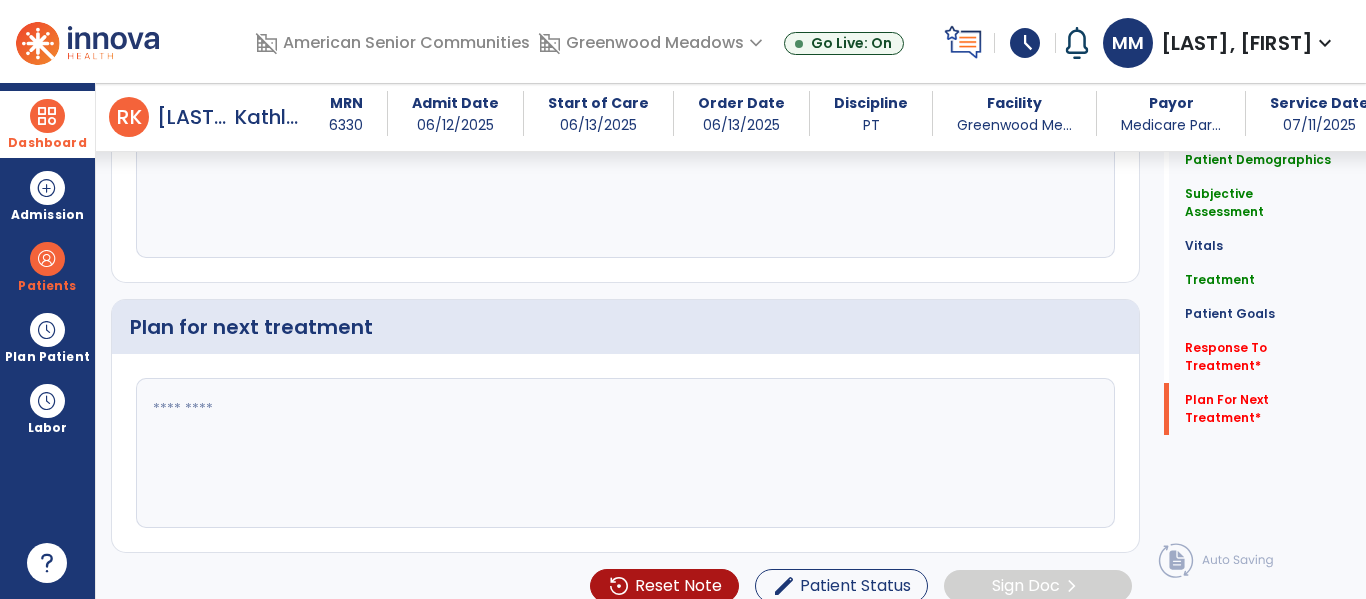 scroll, scrollTop: 3310, scrollLeft: 0, axis: vertical 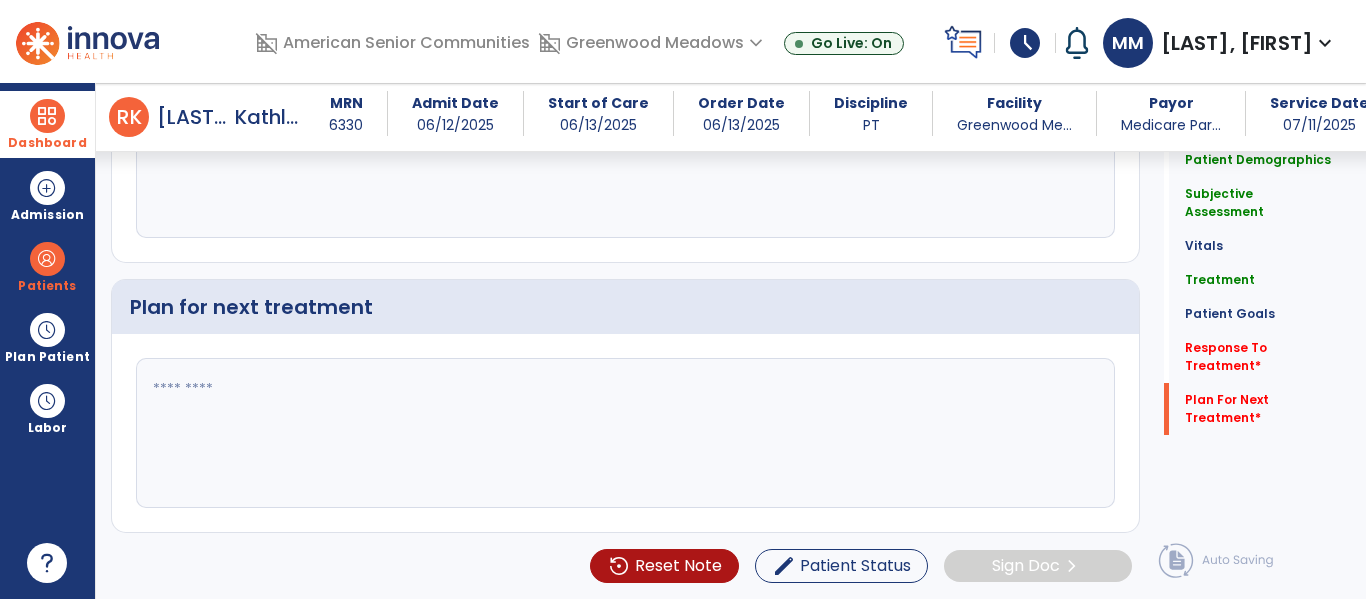 type on "**********" 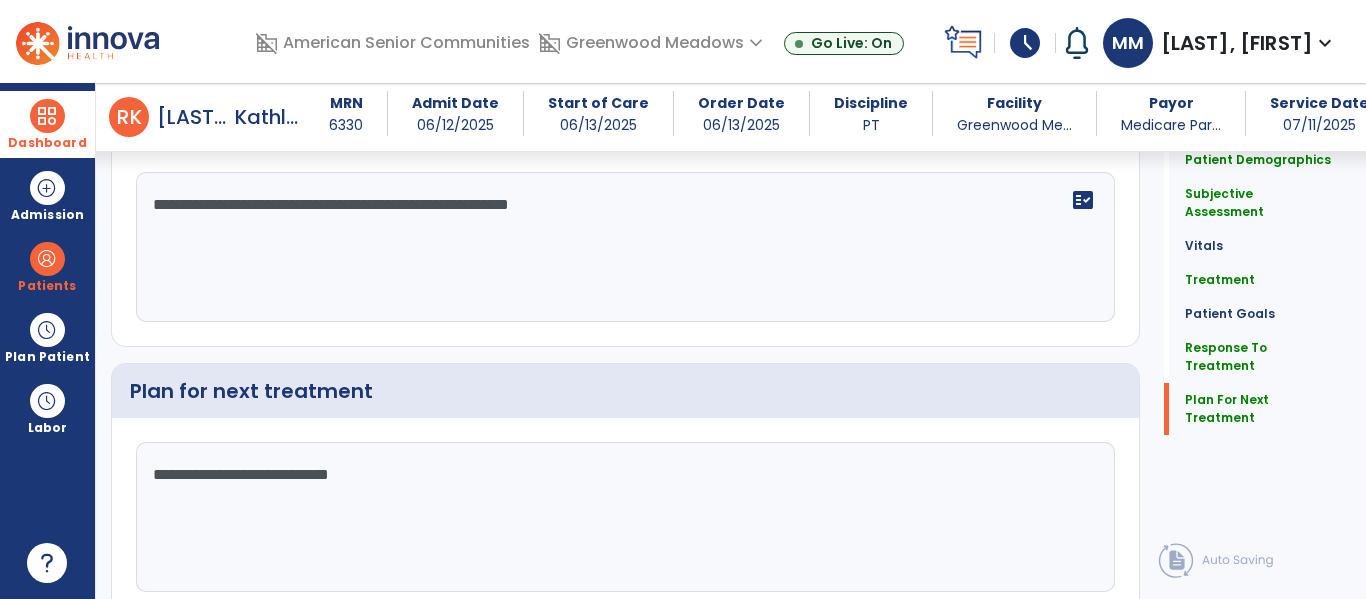 scroll, scrollTop: 3310, scrollLeft: 0, axis: vertical 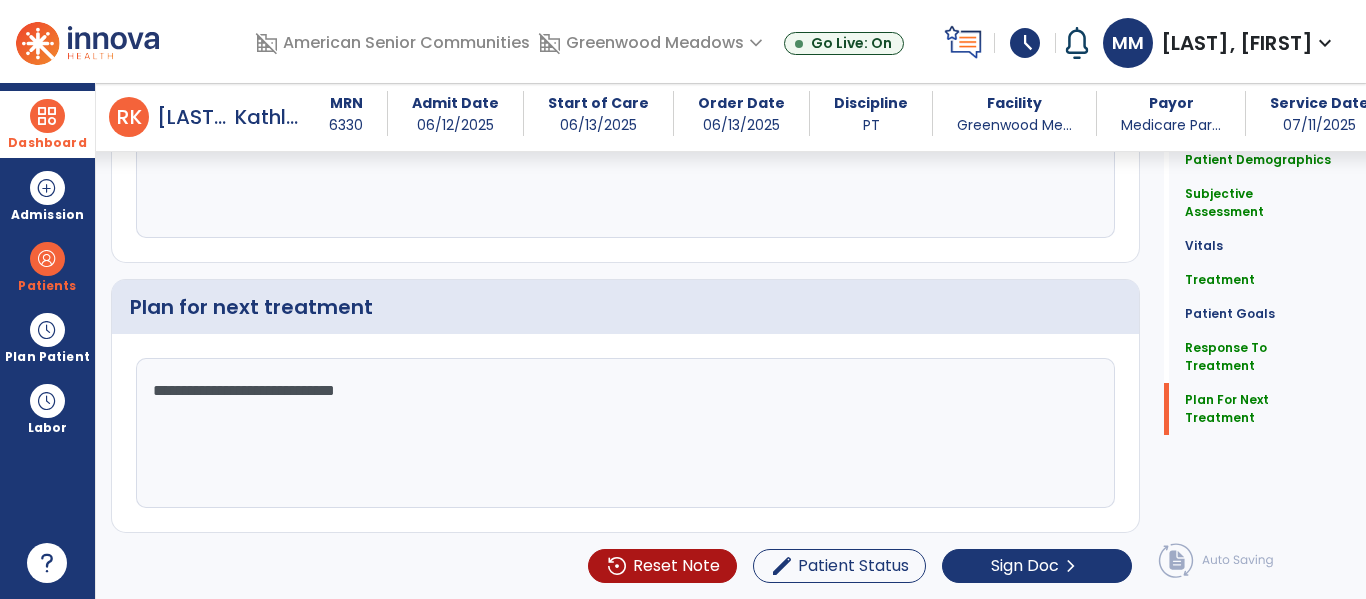 type on "**********" 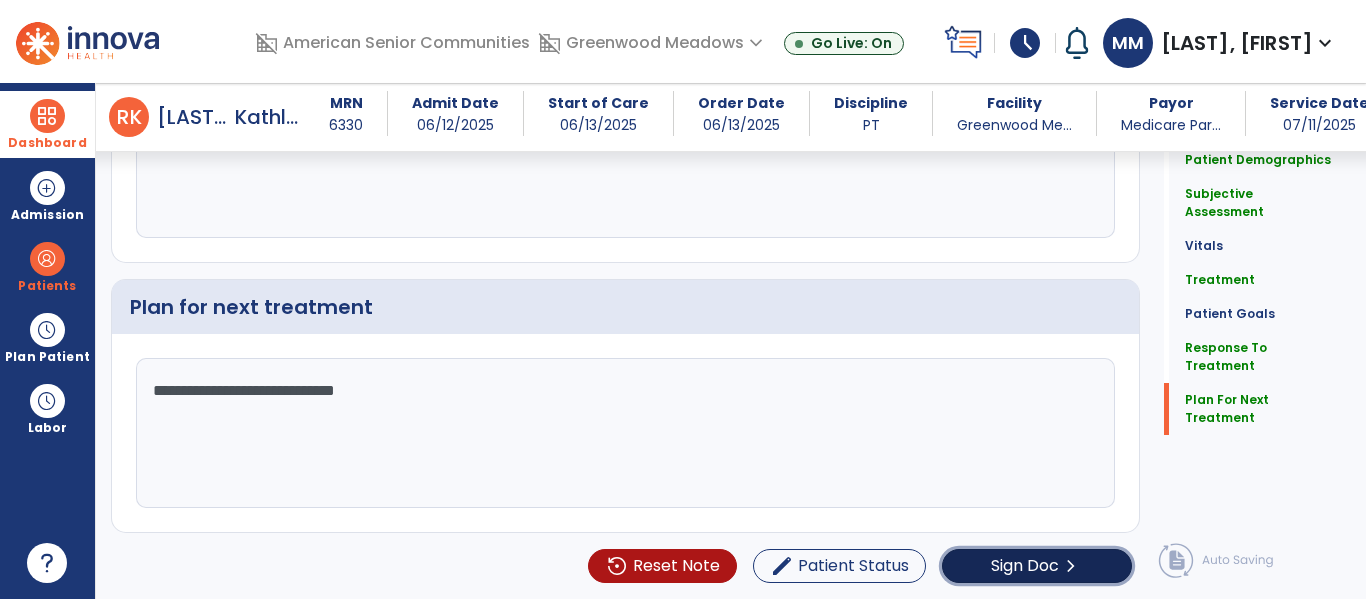 click on "Sign Doc" 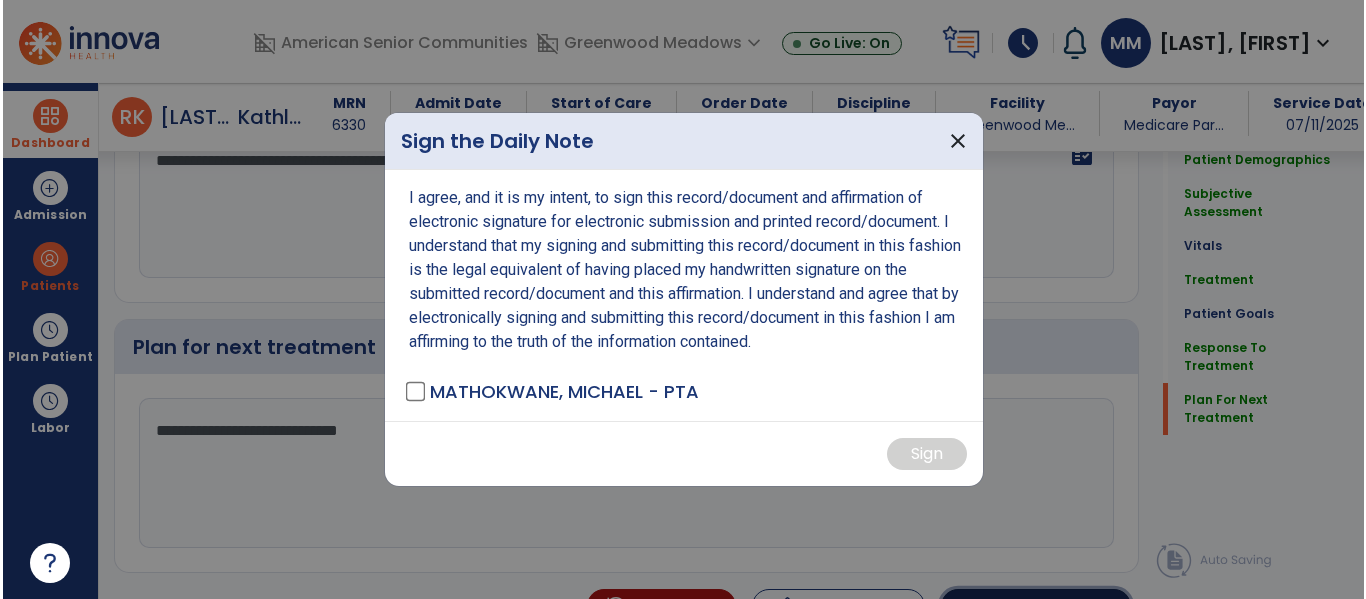 scroll, scrollTop: 3350, scrollLeft: 0, axis: vertical 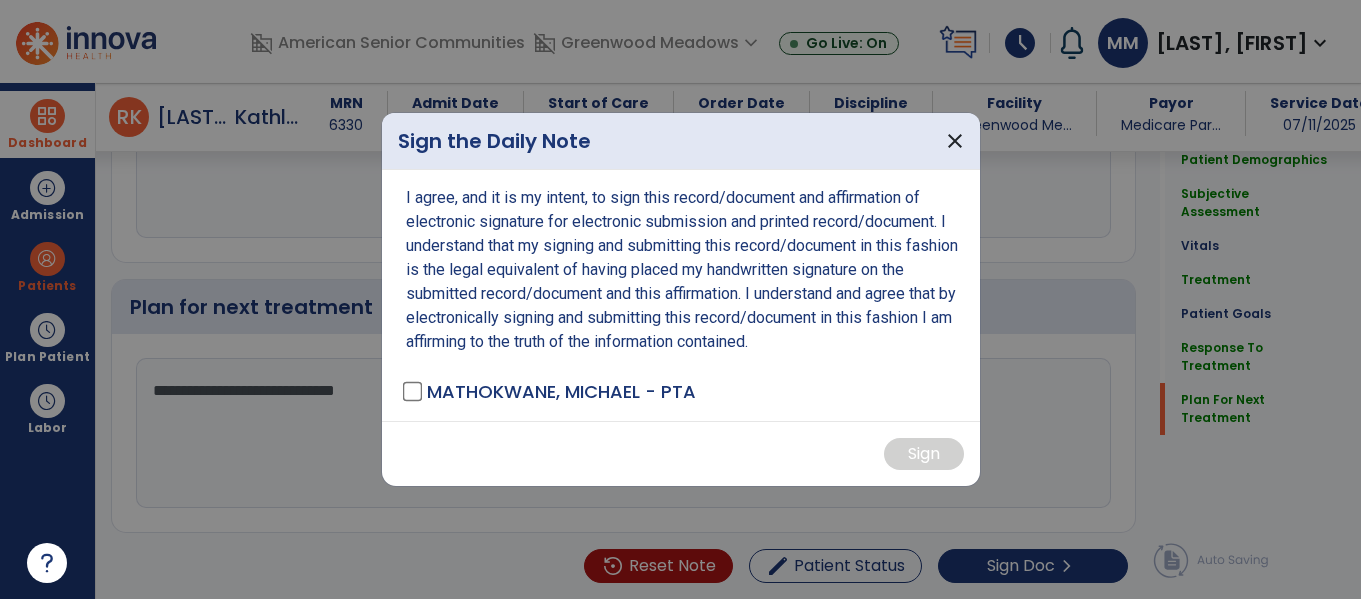 click on "MATHOKWANE, MICHAEL  - PTA" at bounding box center [551, 391] 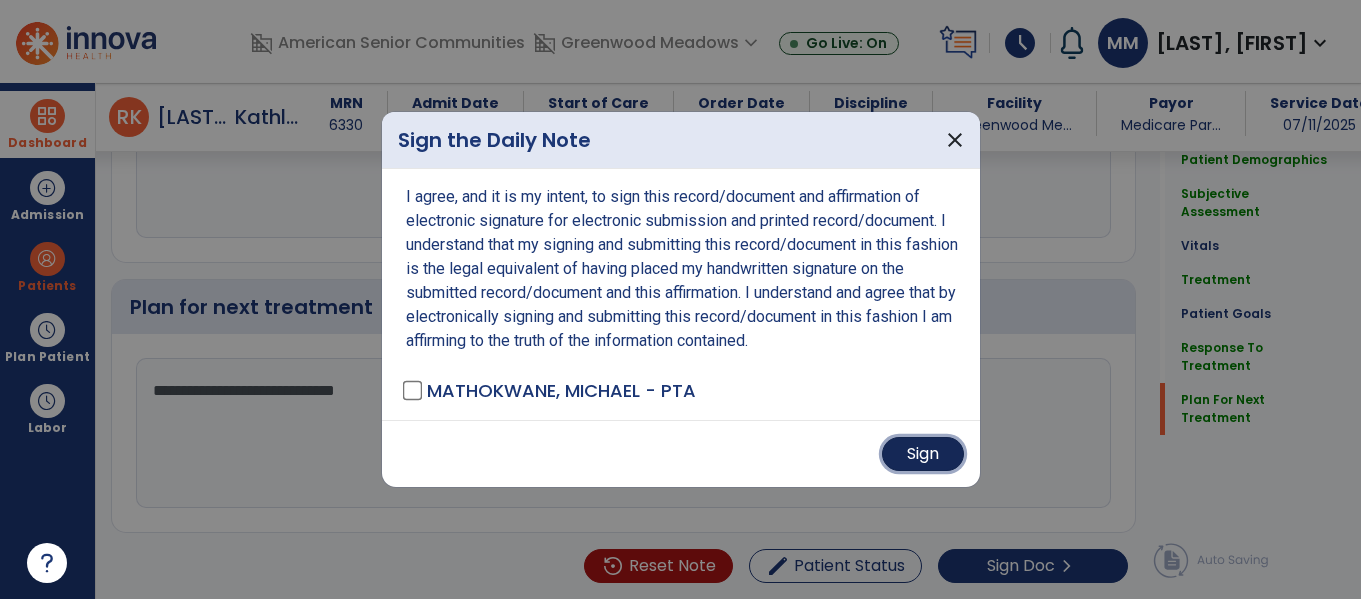 click on "Sign" at bounding box center (923, 454) 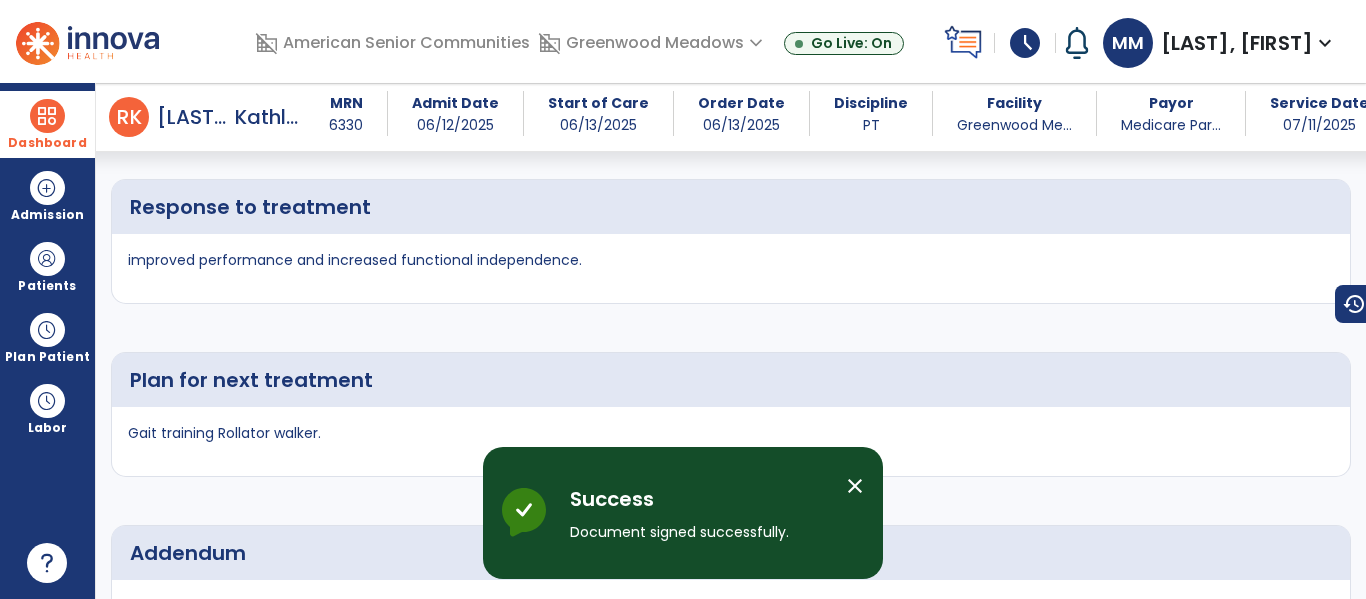 scroll, scrollTop: 4474, scrollLeft: 0, axis: vertical 